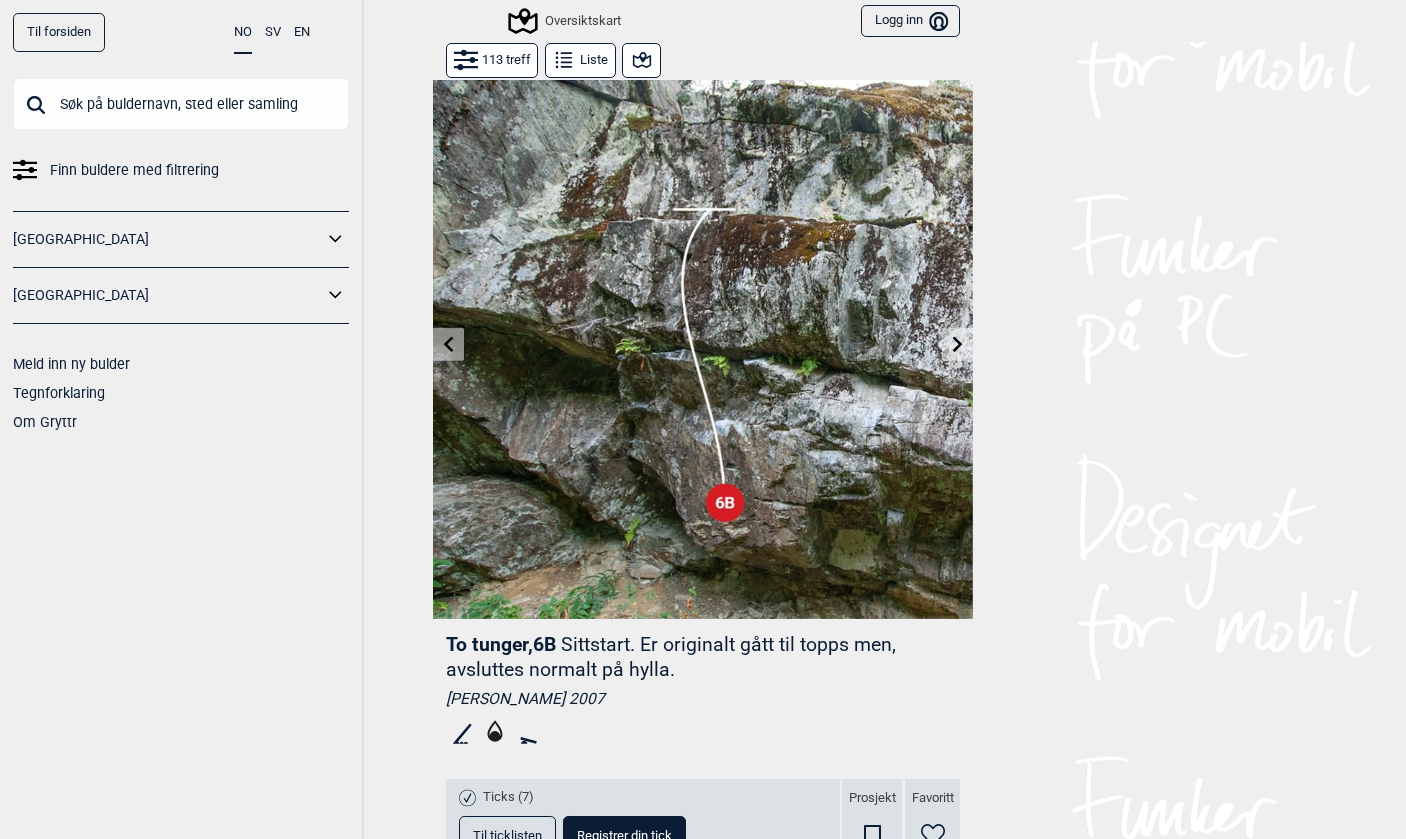 scroll, scrollTop: 0, scrollLeft: 0, axis: both 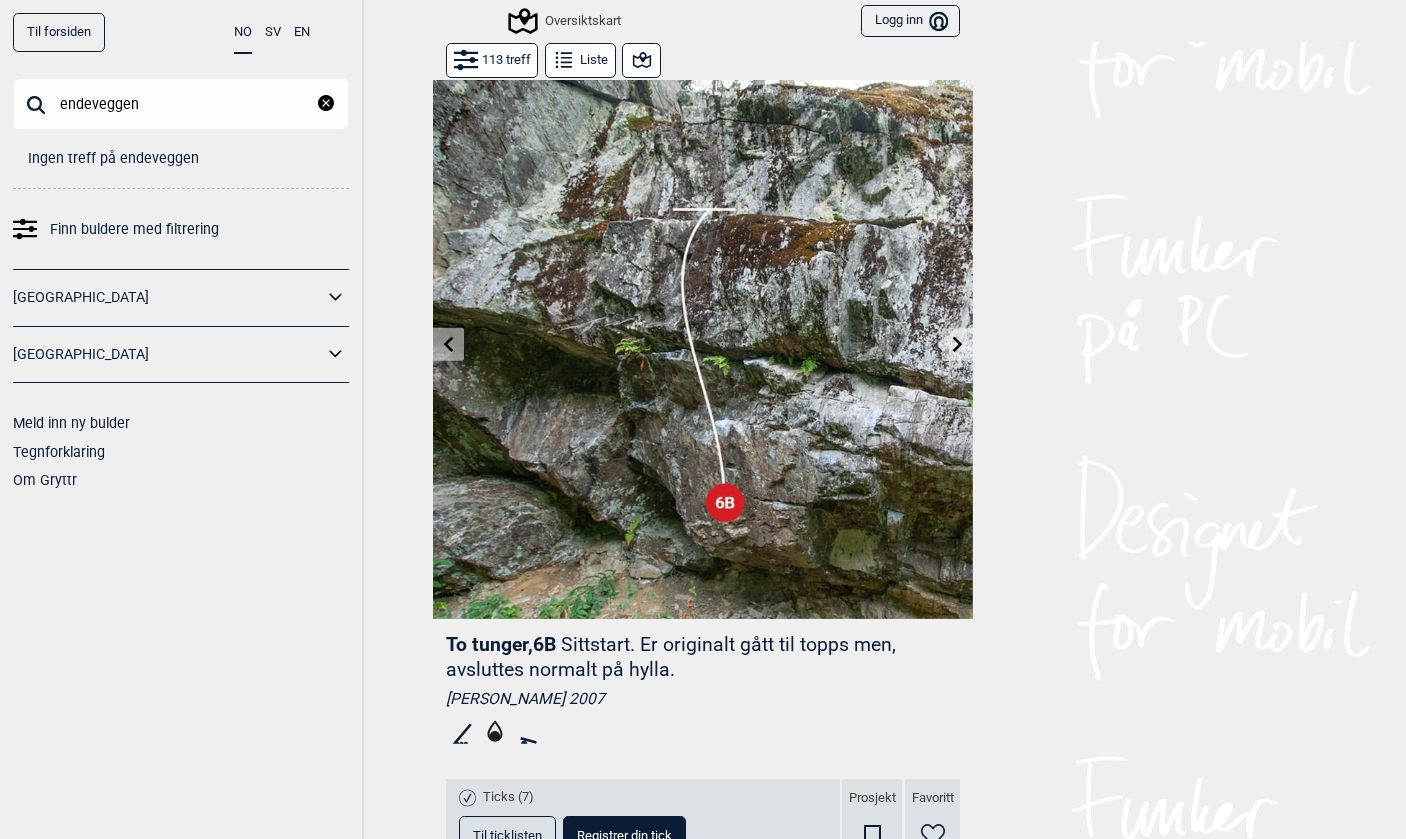 drag, startPoint x: 145, startPoint y: 102, endPoint x: 1, endPoint y: 102, distance: 144 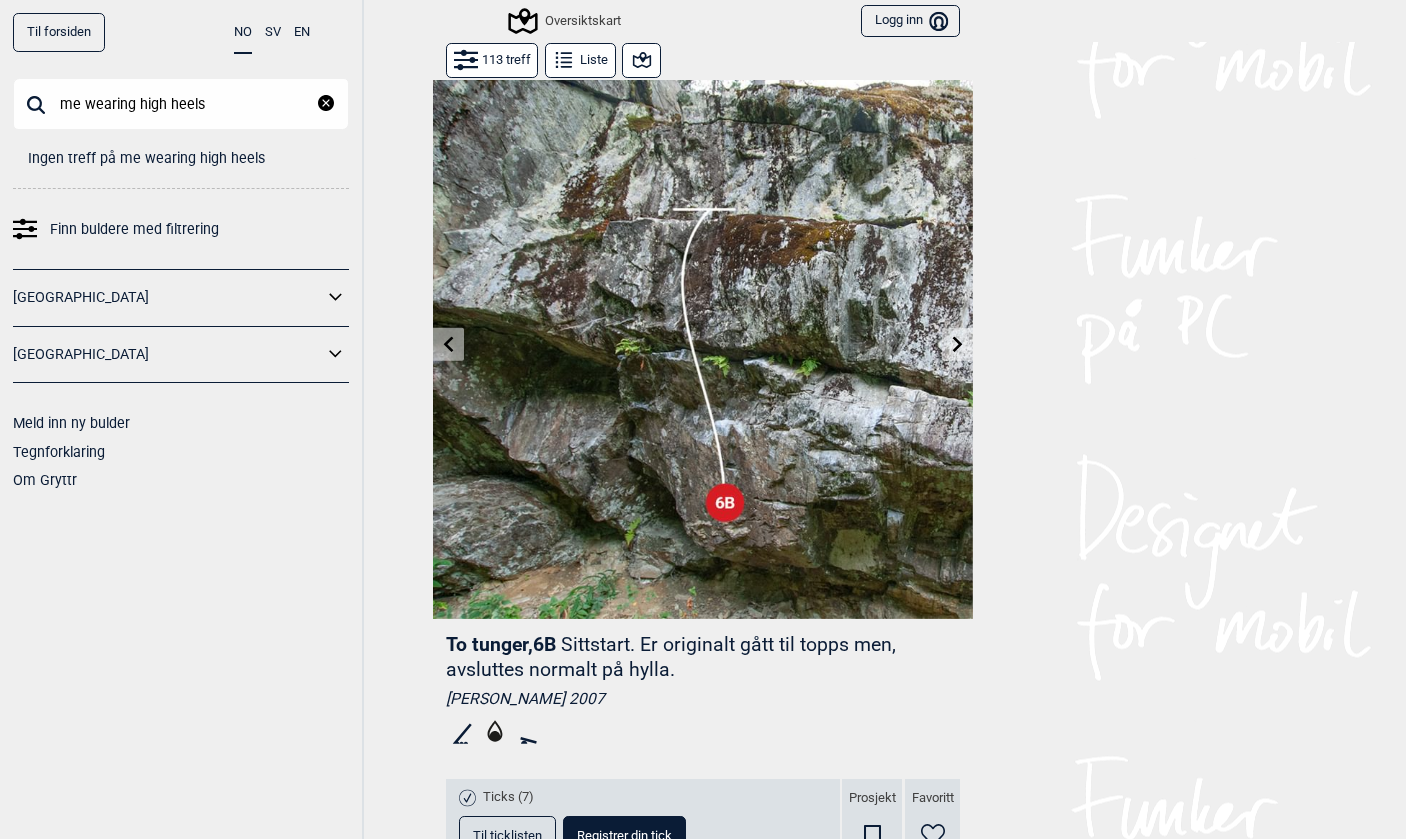drag, startPoint x: 215, startPoint y: 106, endPoint x: -64, endPoint y: 102, distance: 279.0287 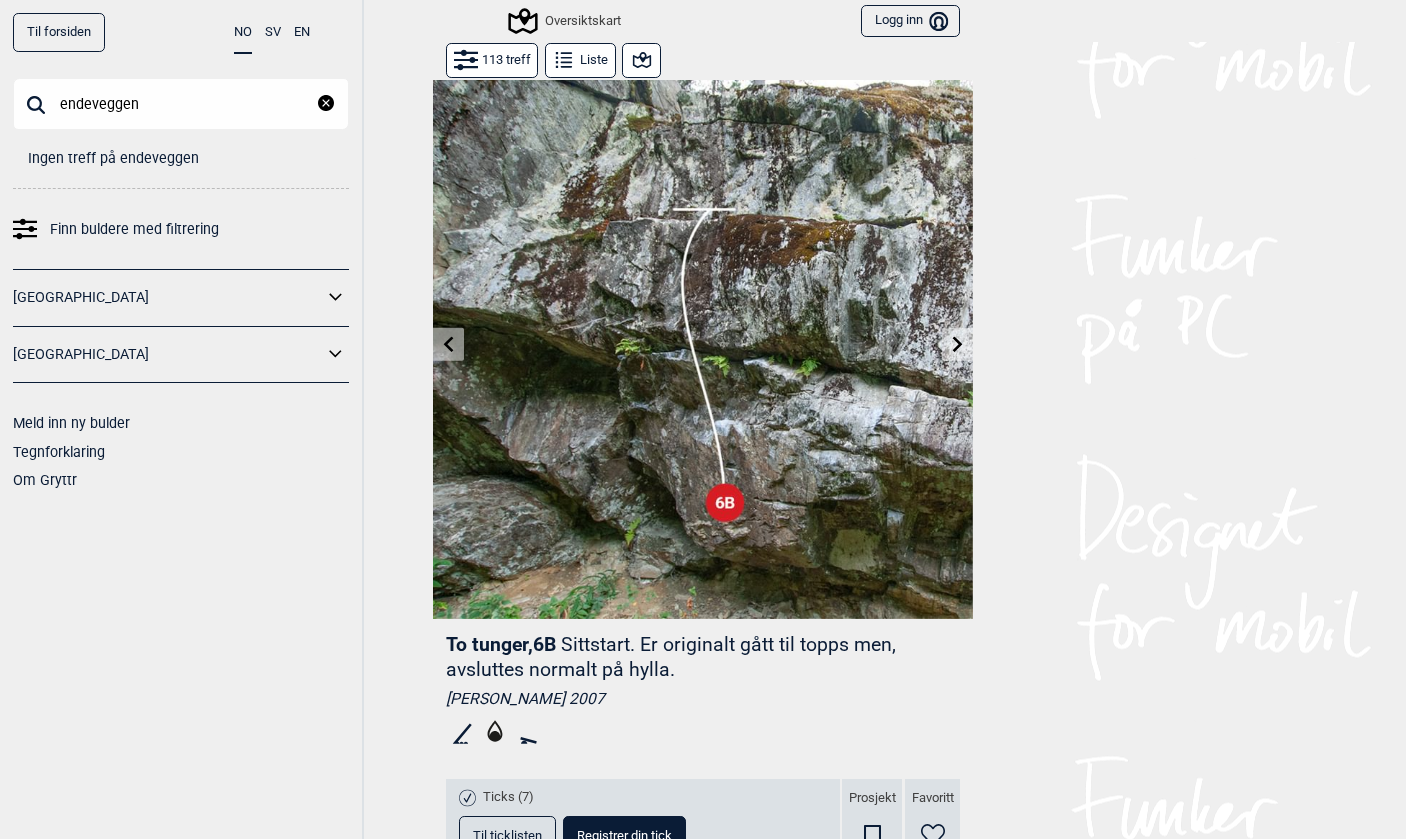 drag, startPoint x: 147, startPoint y: 111, endPoint x: -64, endPoint y: 80, distance: 213.26509 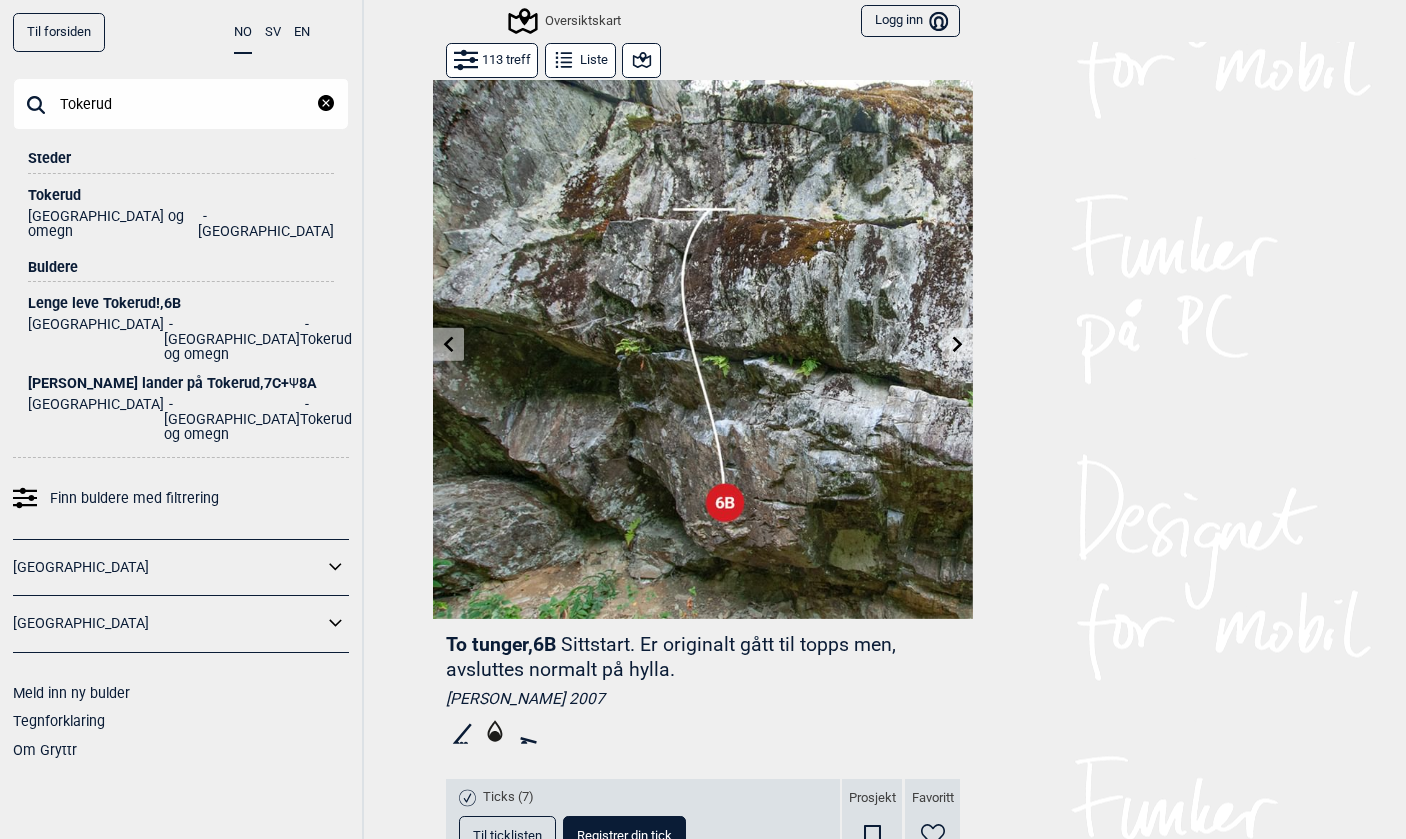 type on "Tokerud" 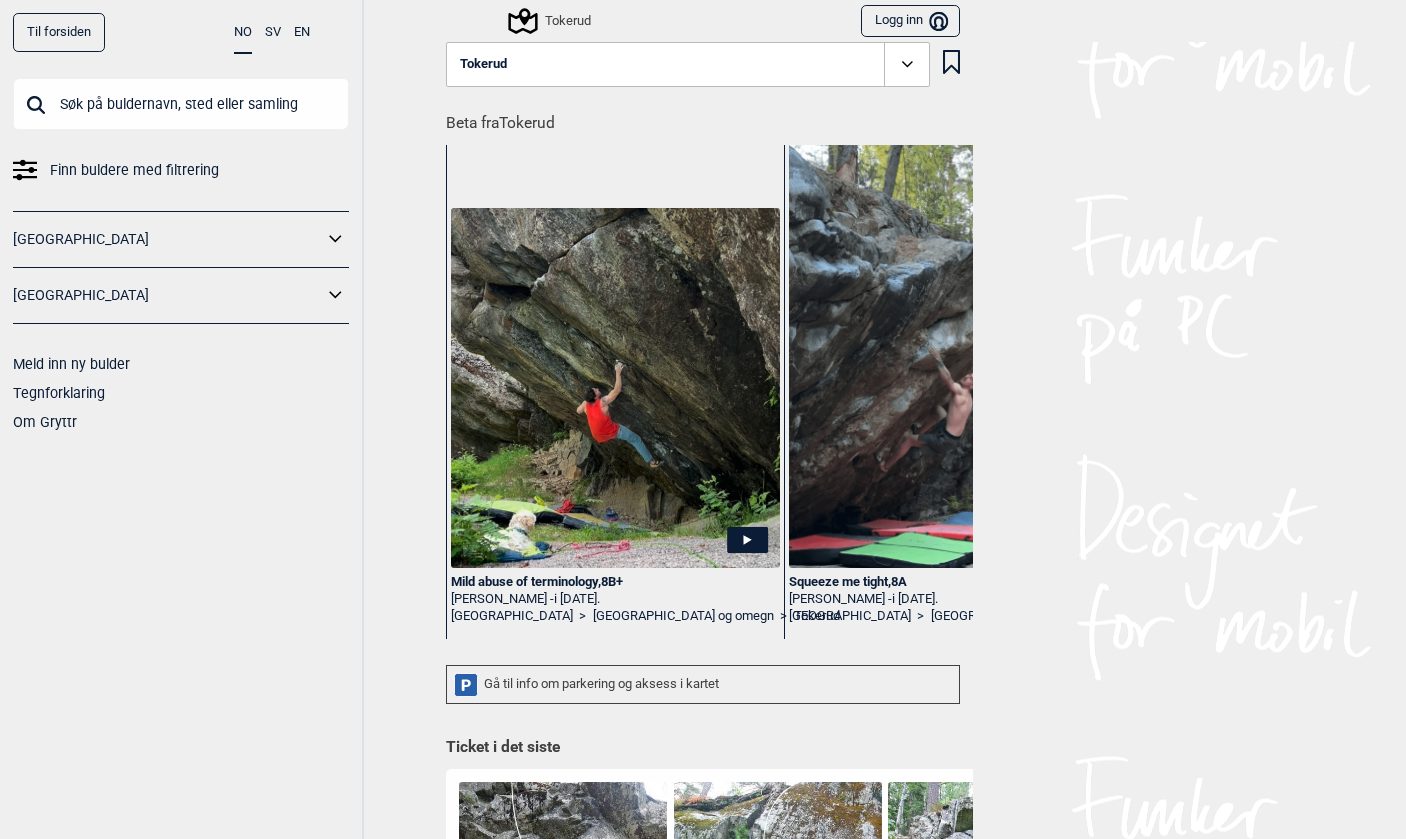 click on "Finn buldere med filtrering" at bounding box center (134, 170) 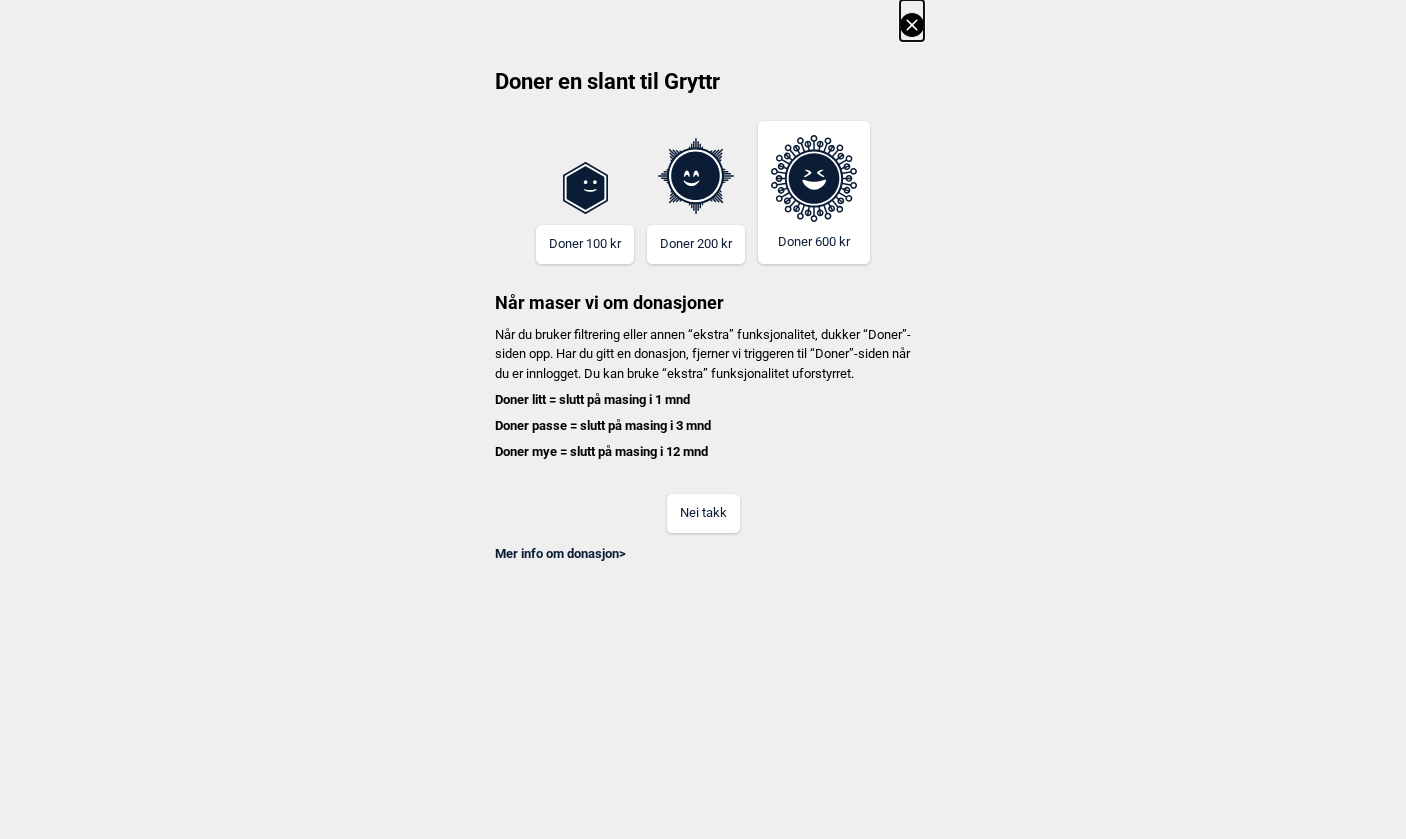 click on "Nei takk" at bounding box center (703, 513) 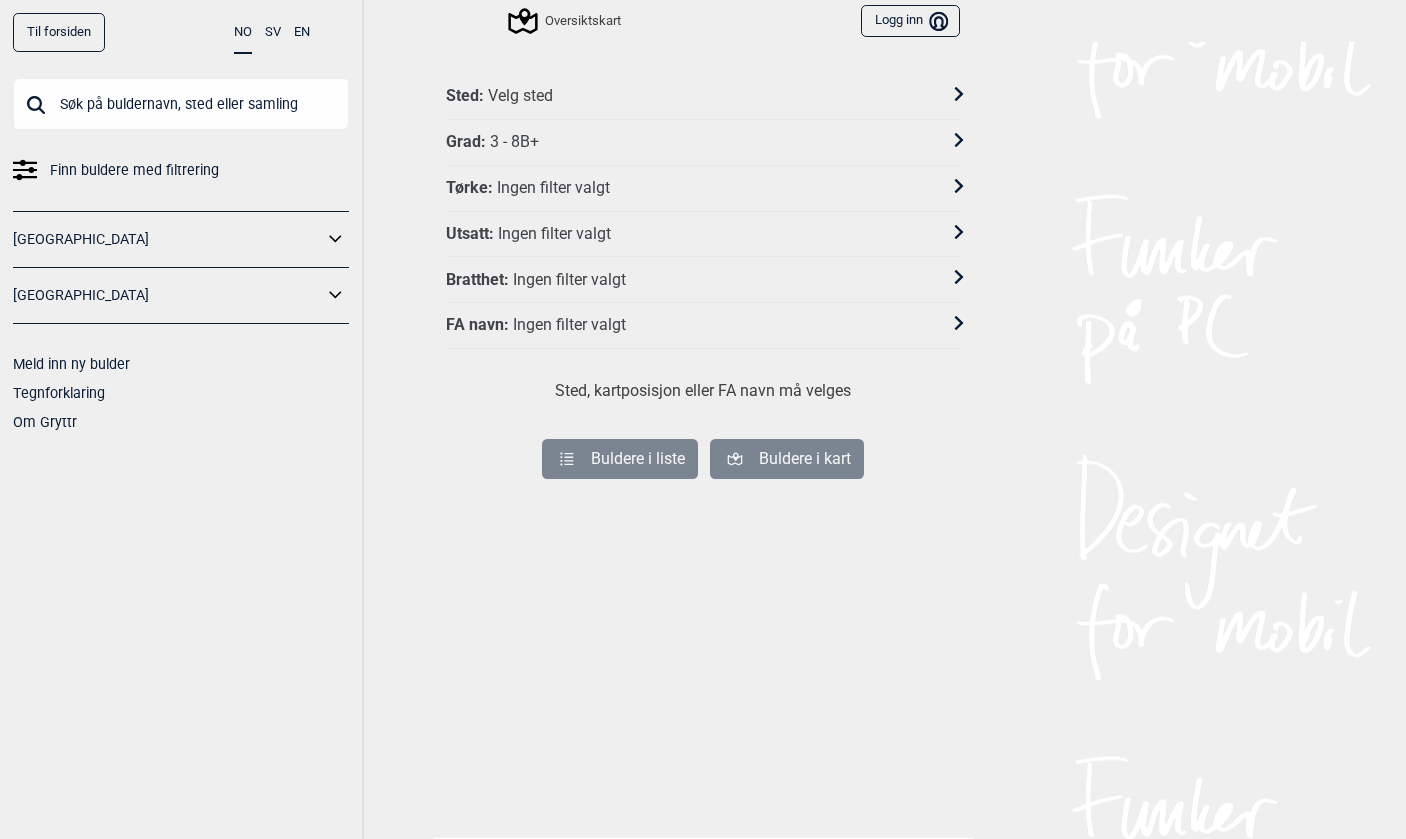 click on "Sted : Velg sted" at bounding box center (690, 96) 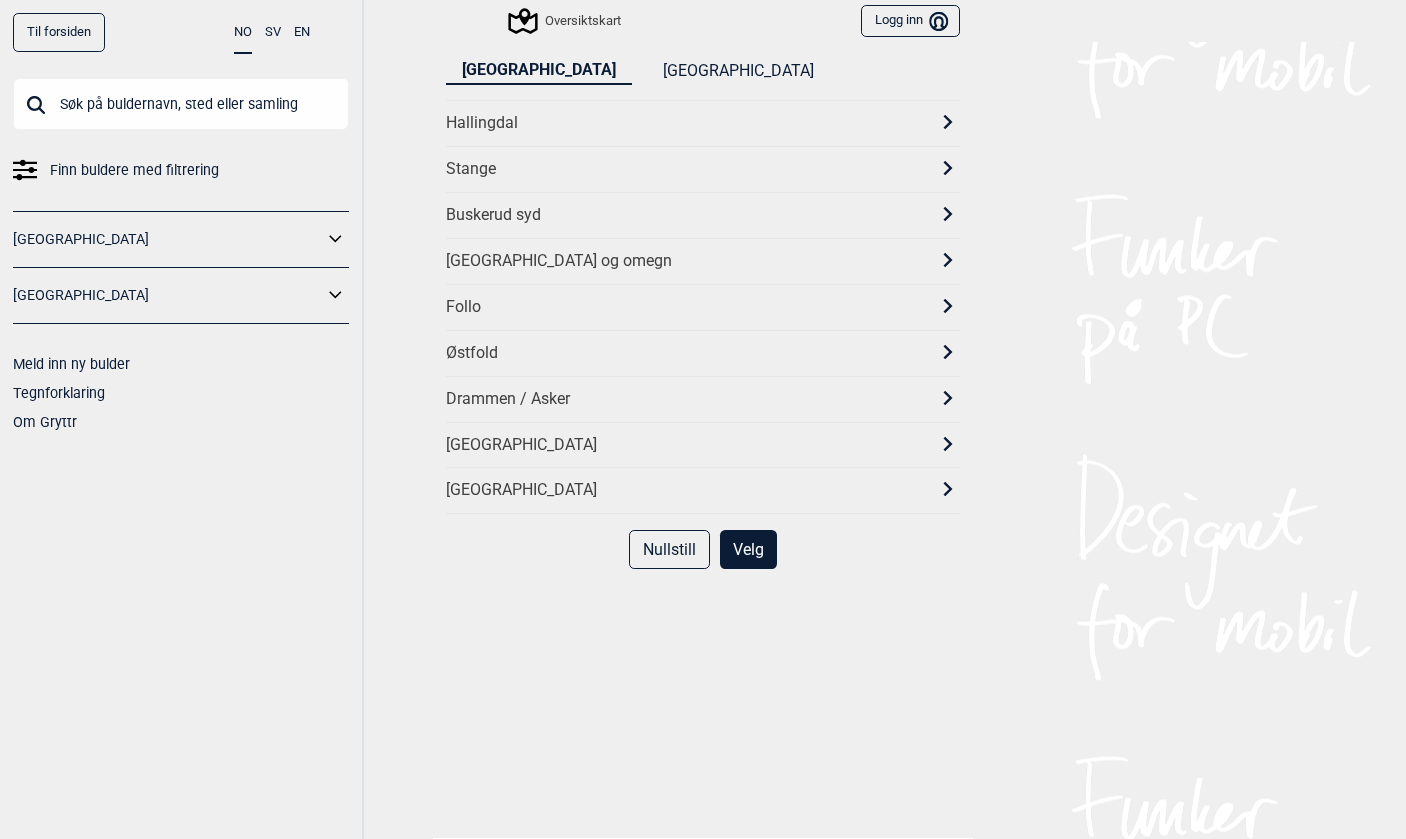 click on "[GEOGRAPHIC_DATA] og omegn" at bounding box center (703, 261) 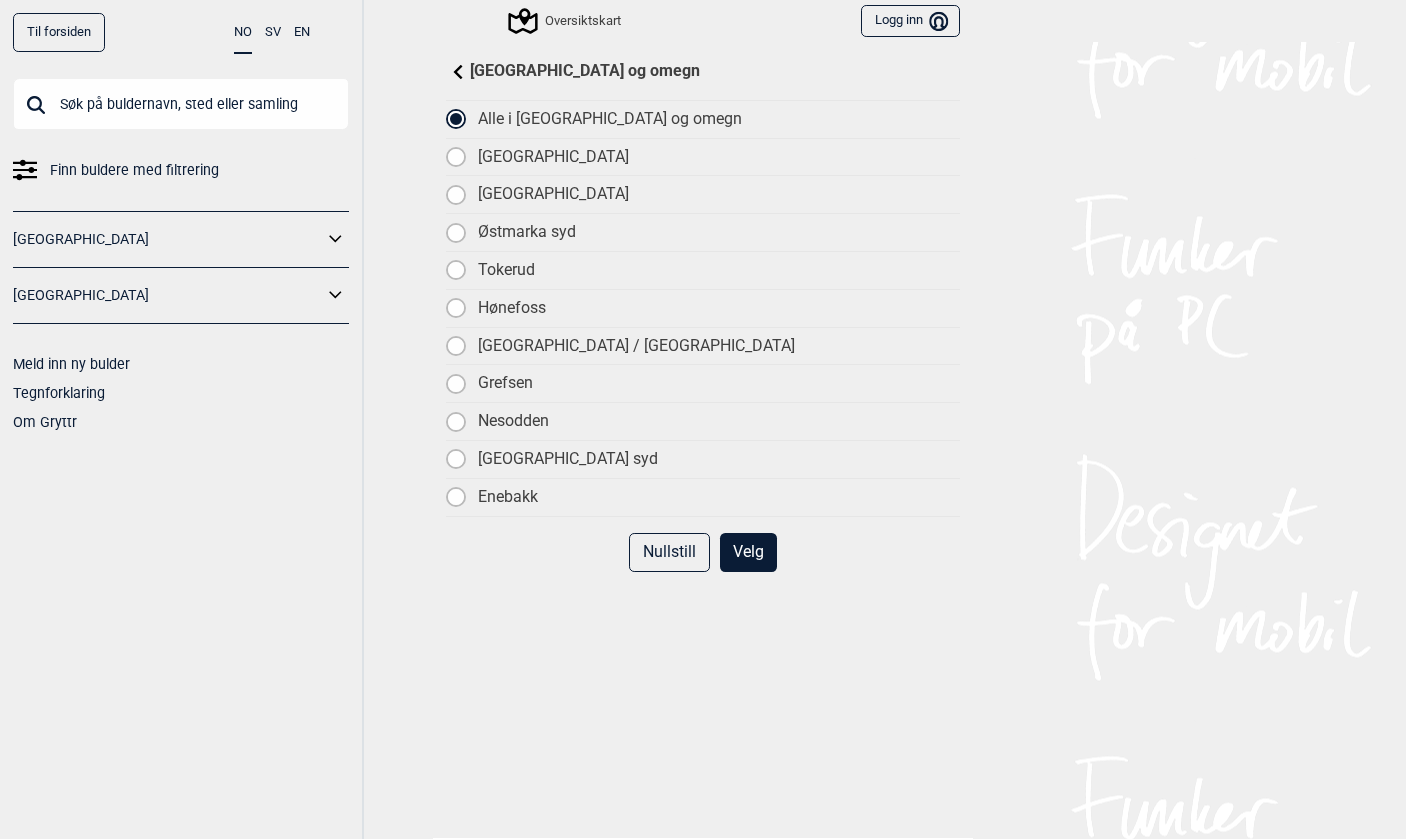 click on "Tokerud" at bounding box center [719, 270] 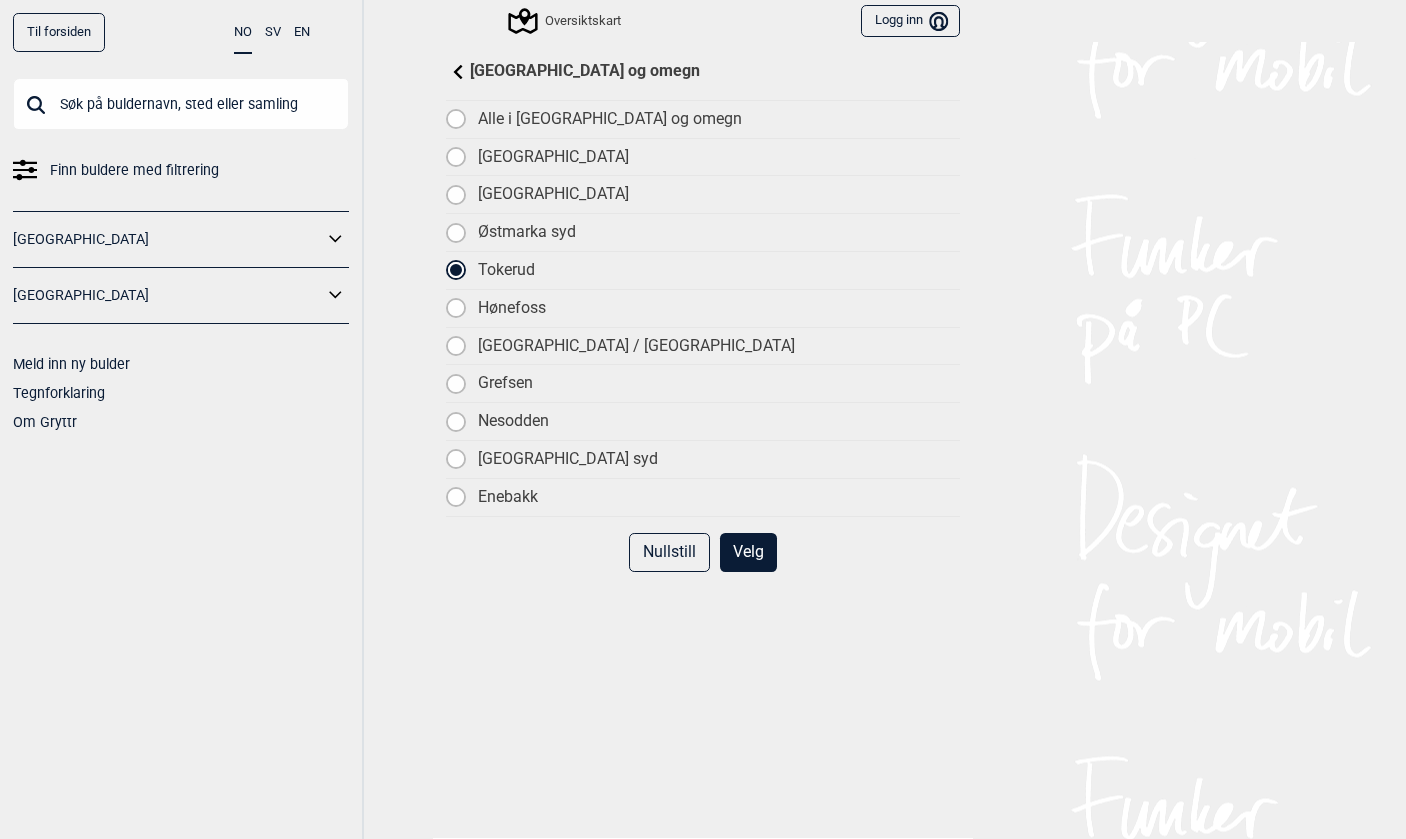 click on "Velg" at bounding box center [748, 552] 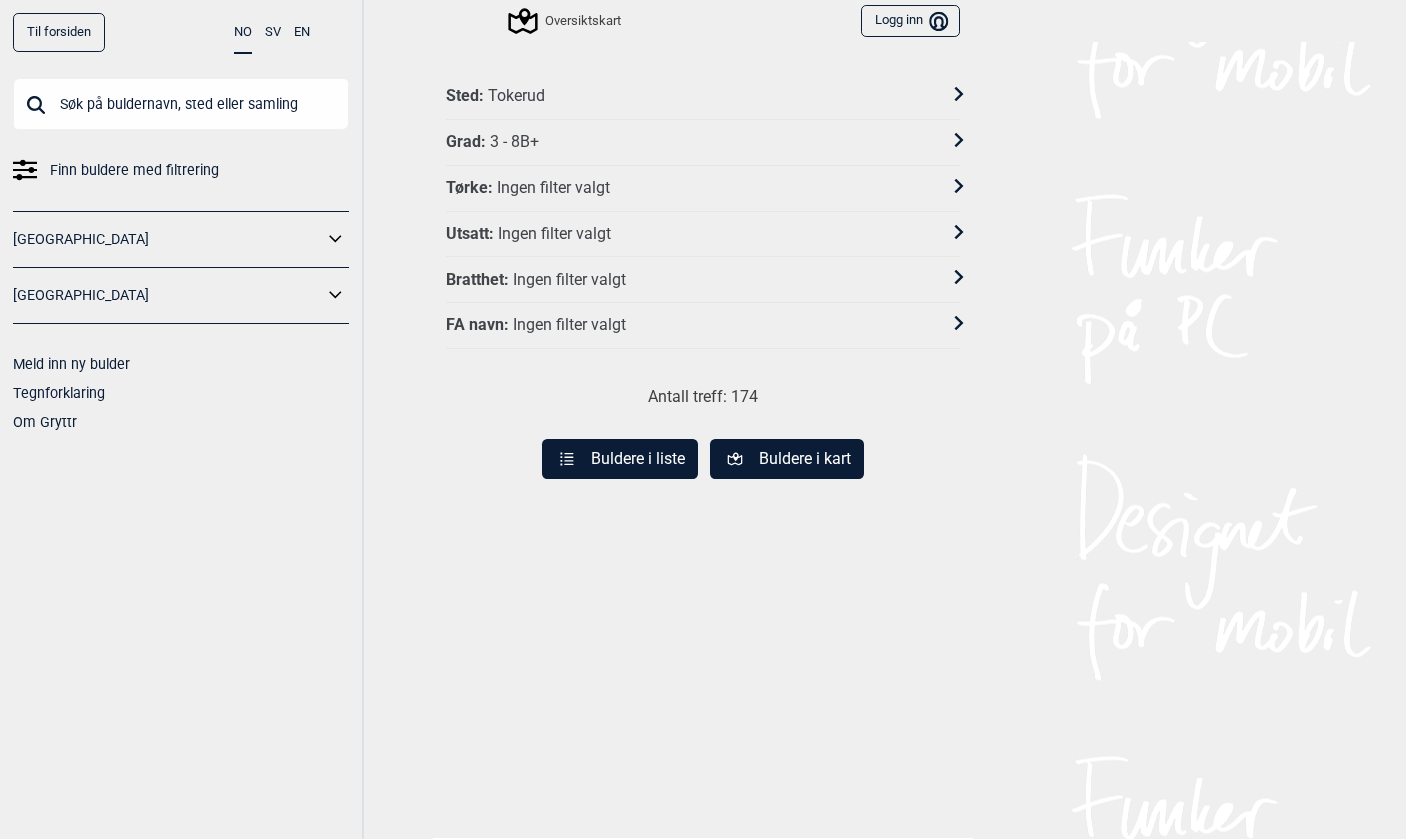 click on "FA navn : Ingen filter valgt" at bounding box center [690, 325] 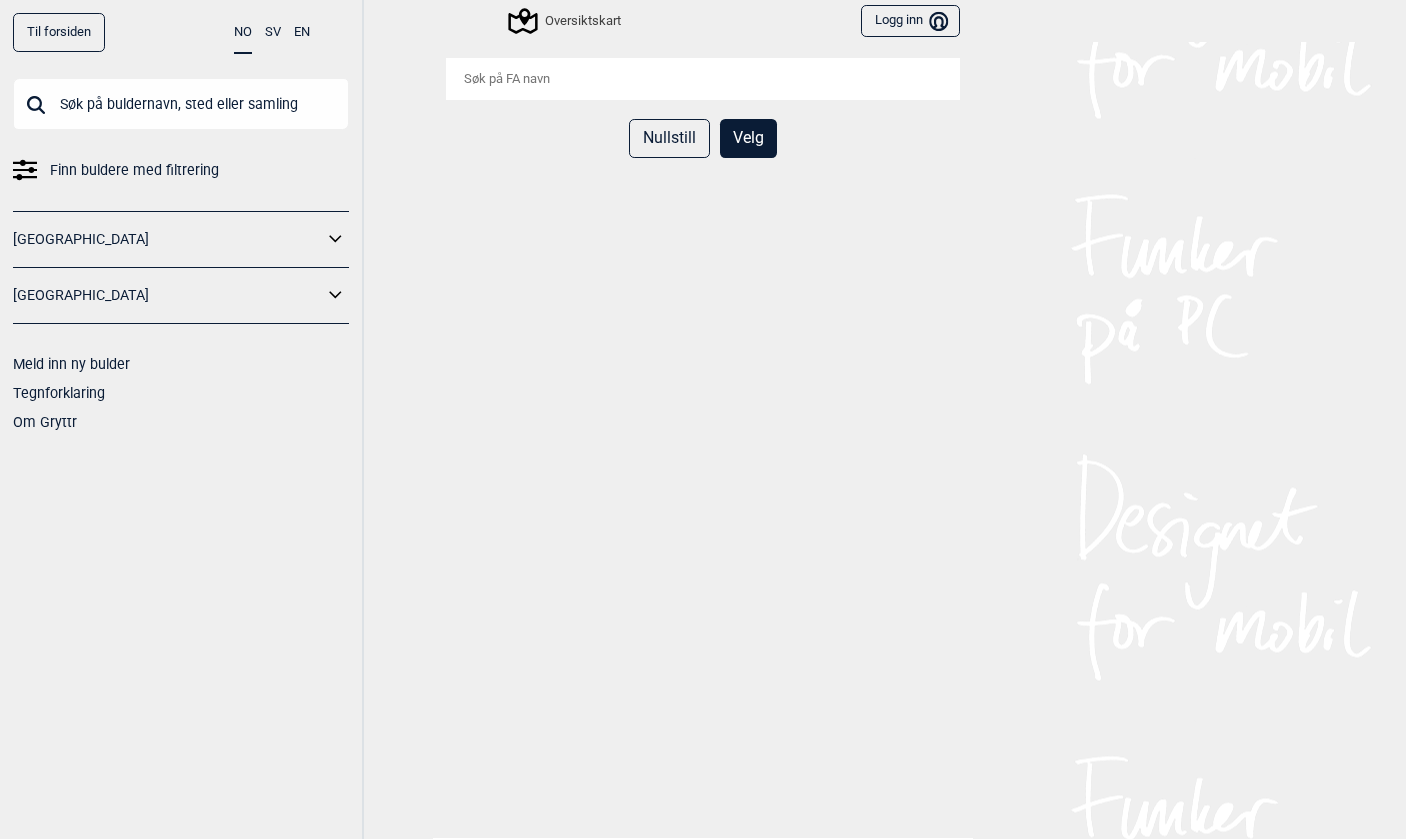 click on "Velg" at bounding box center (748, 138) 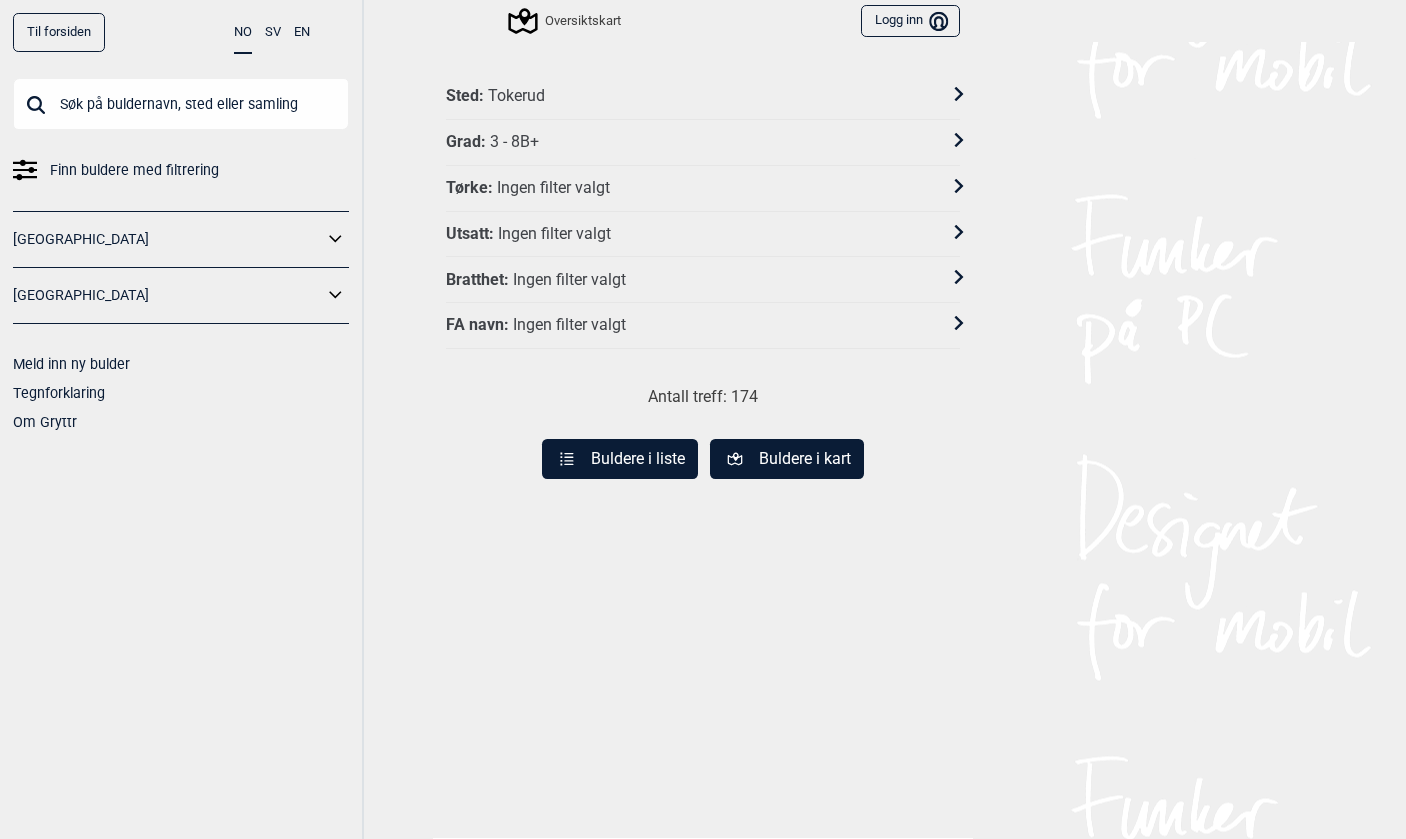 scroll, scrollTop: 0, scrollLeft: 0, axis: both 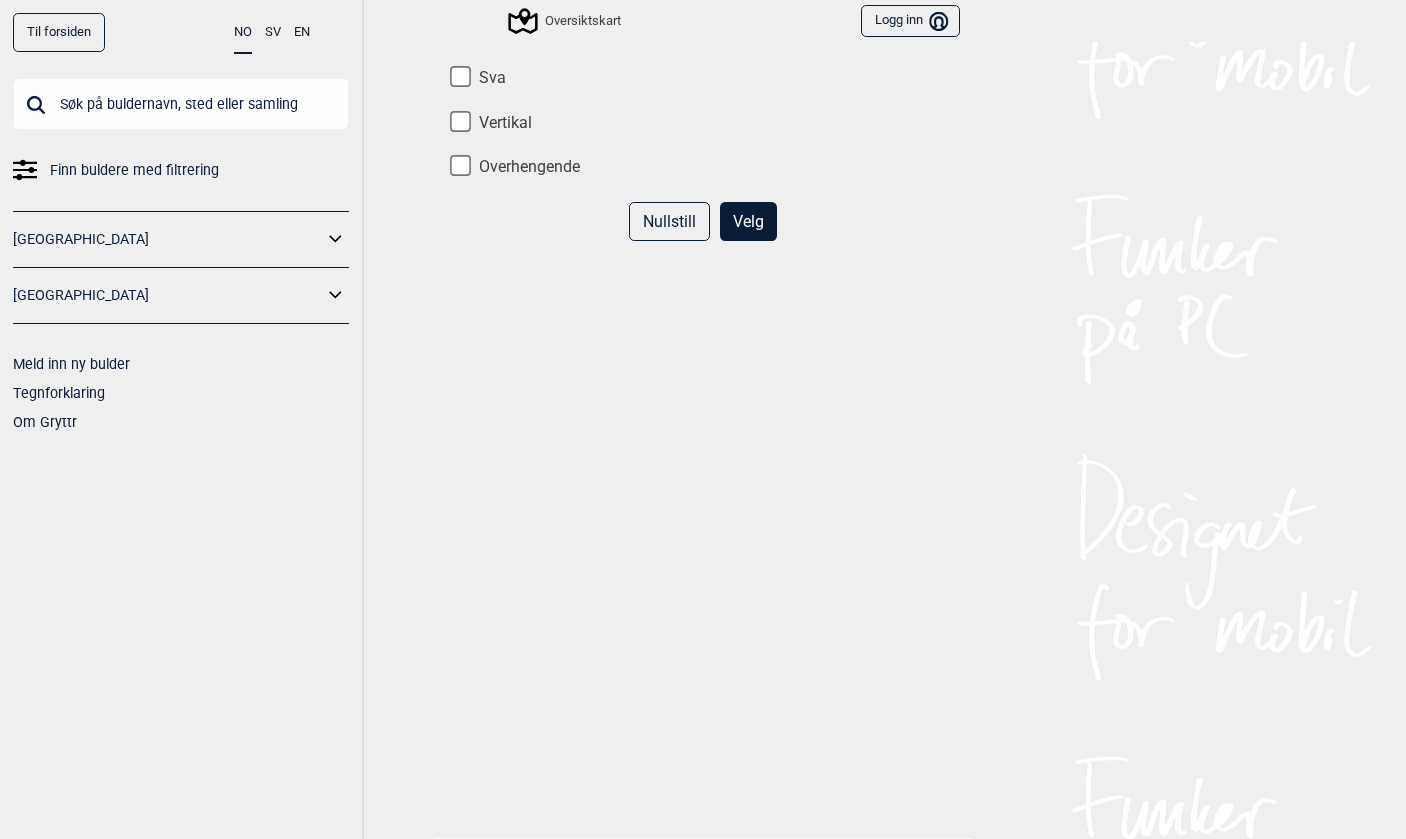 click on "Vertikal" at bounding box center (703, 123) 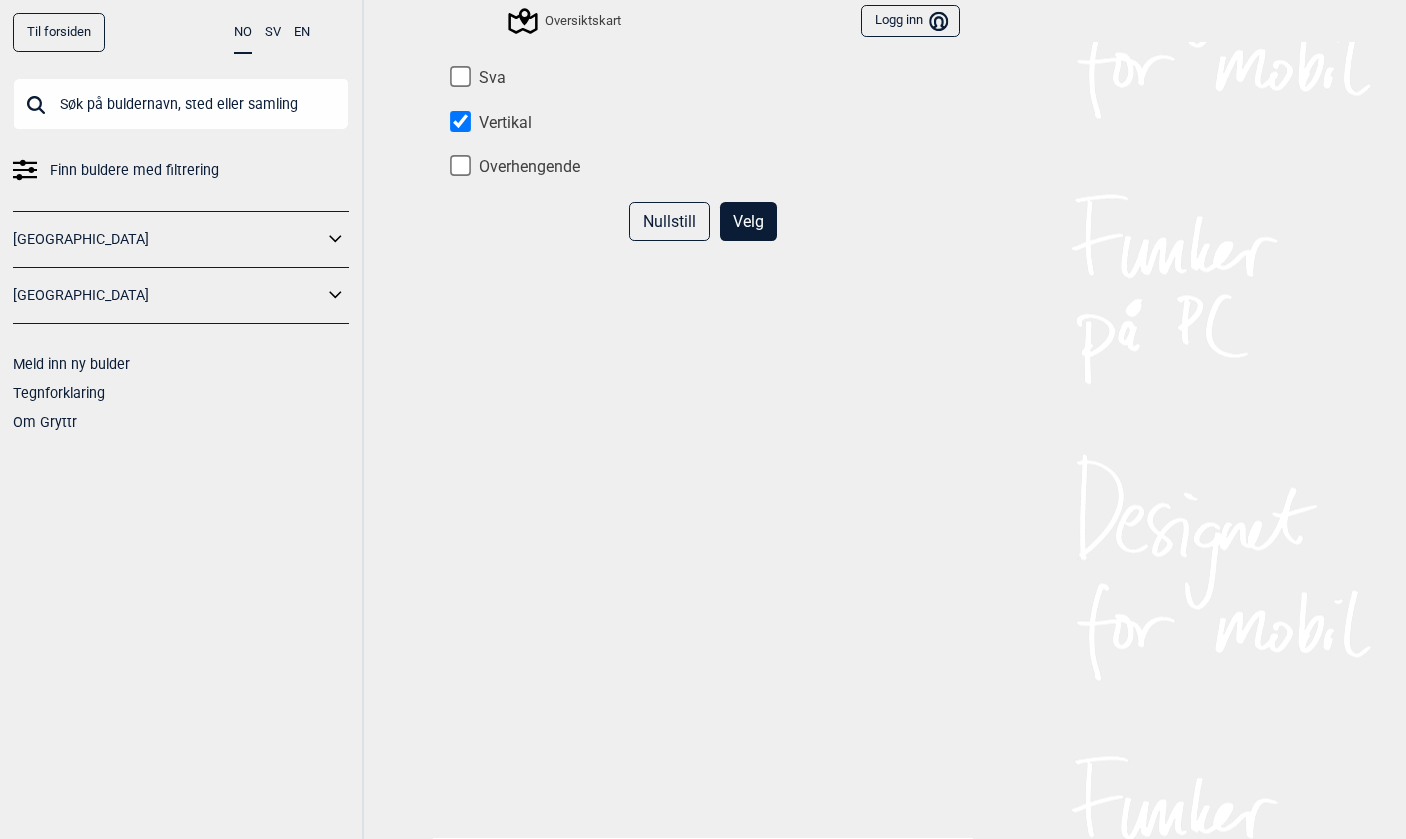 checkbox on "true" 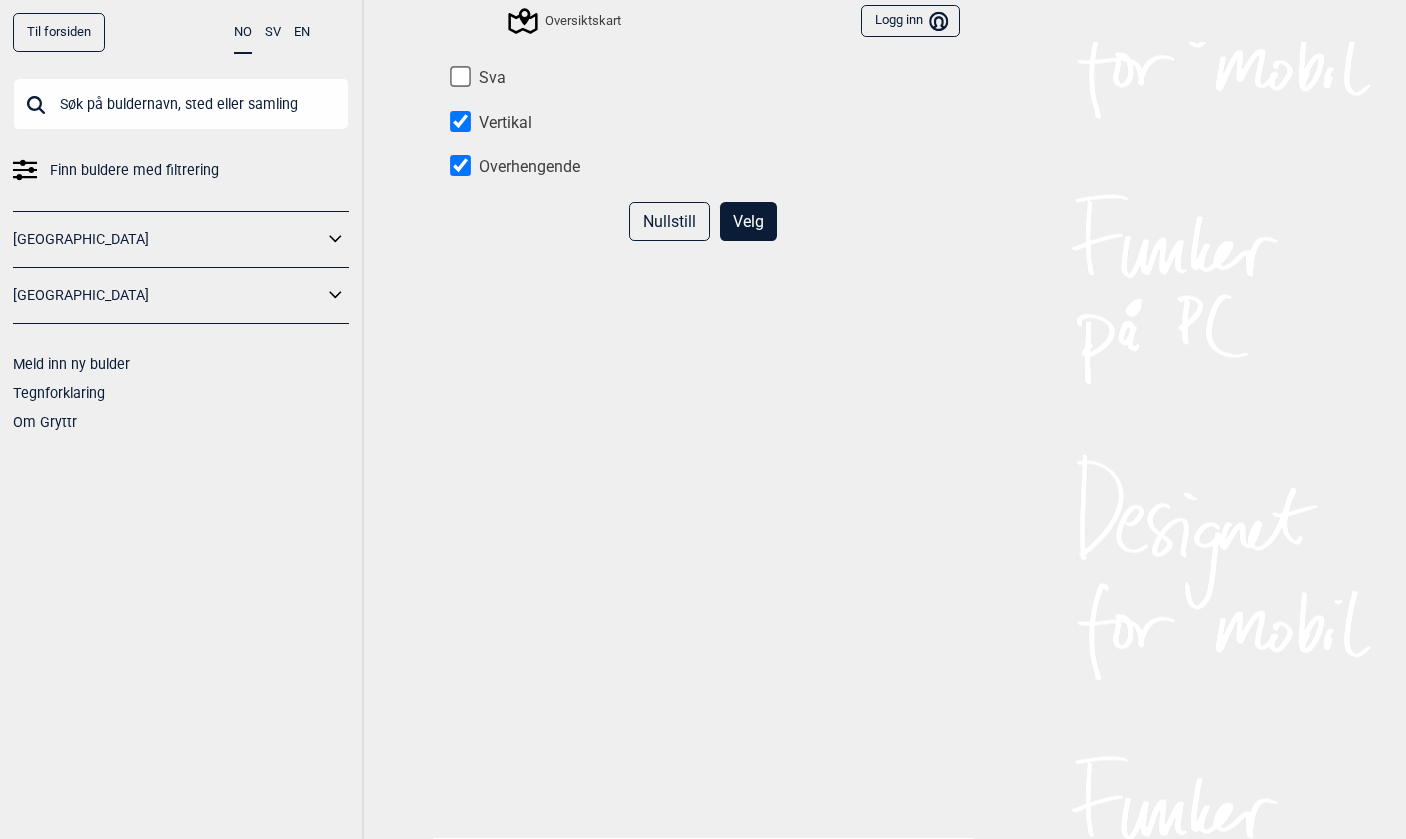 click on "Vertikal" at bounding box center [460, 121] 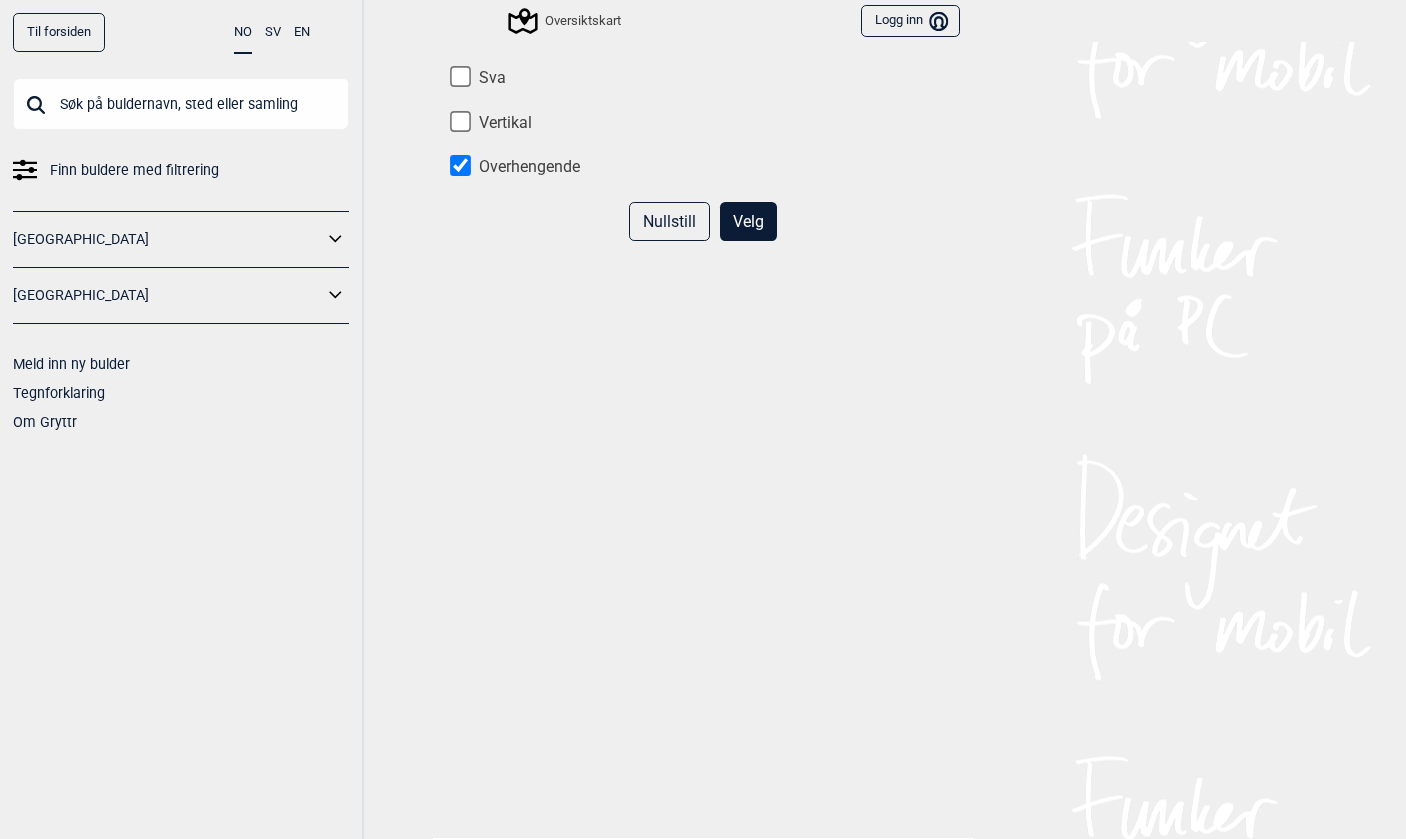 click on "Velg" at bounding box center (748, 221) 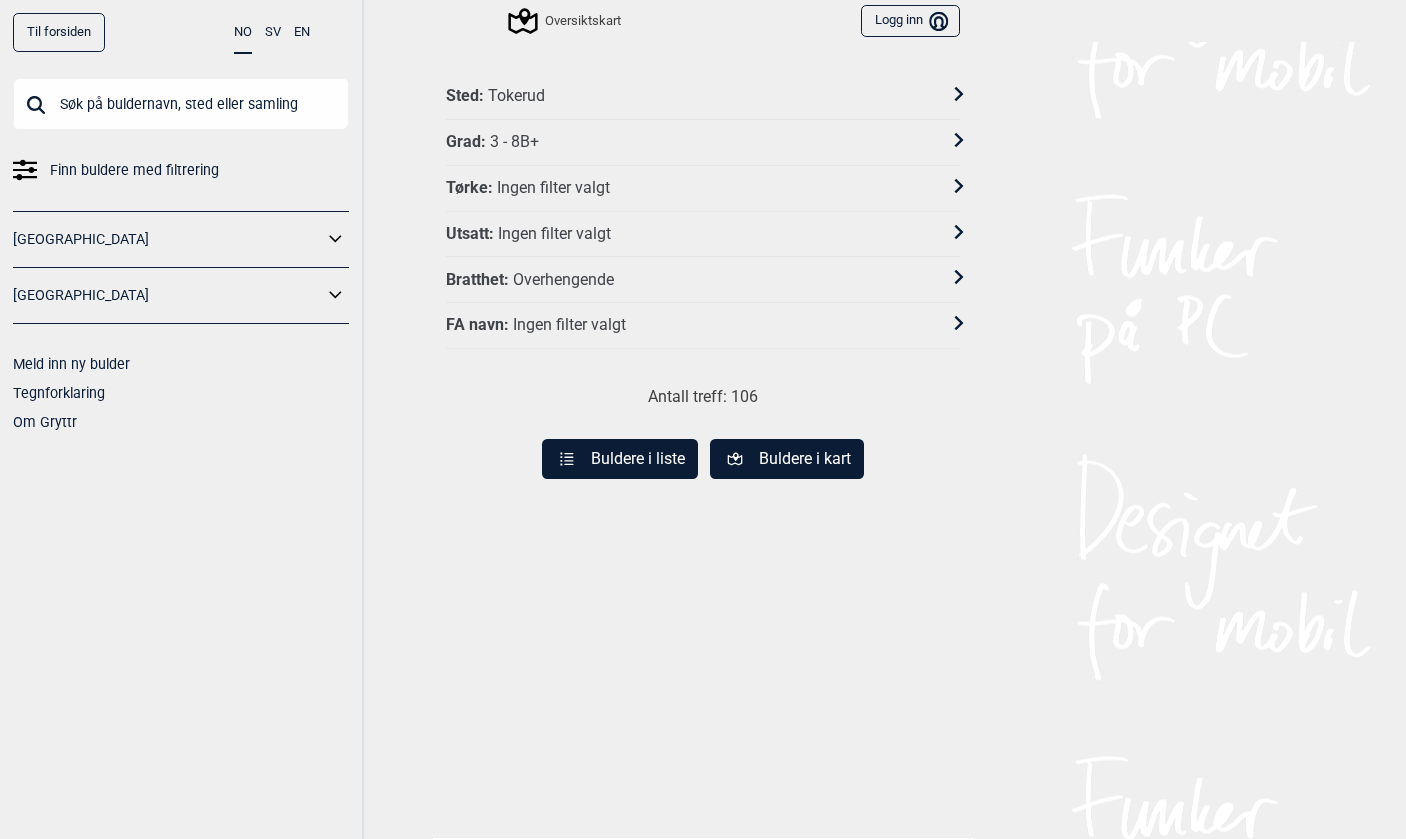 click on "Buldere i liste" at bounding box center (620, 459) 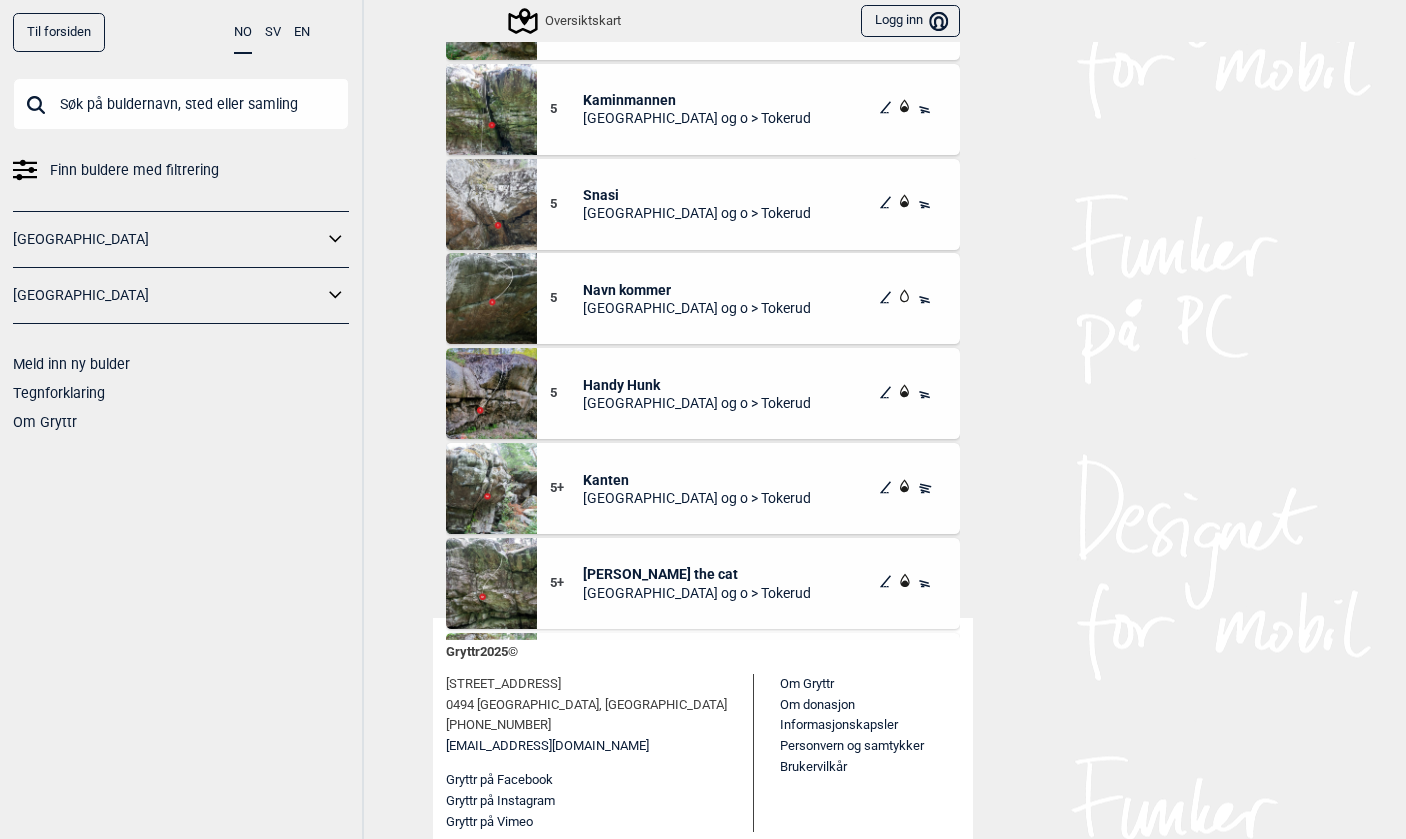 scroll, scrollTop: 219, scrollLeft: 0, axis: vertical 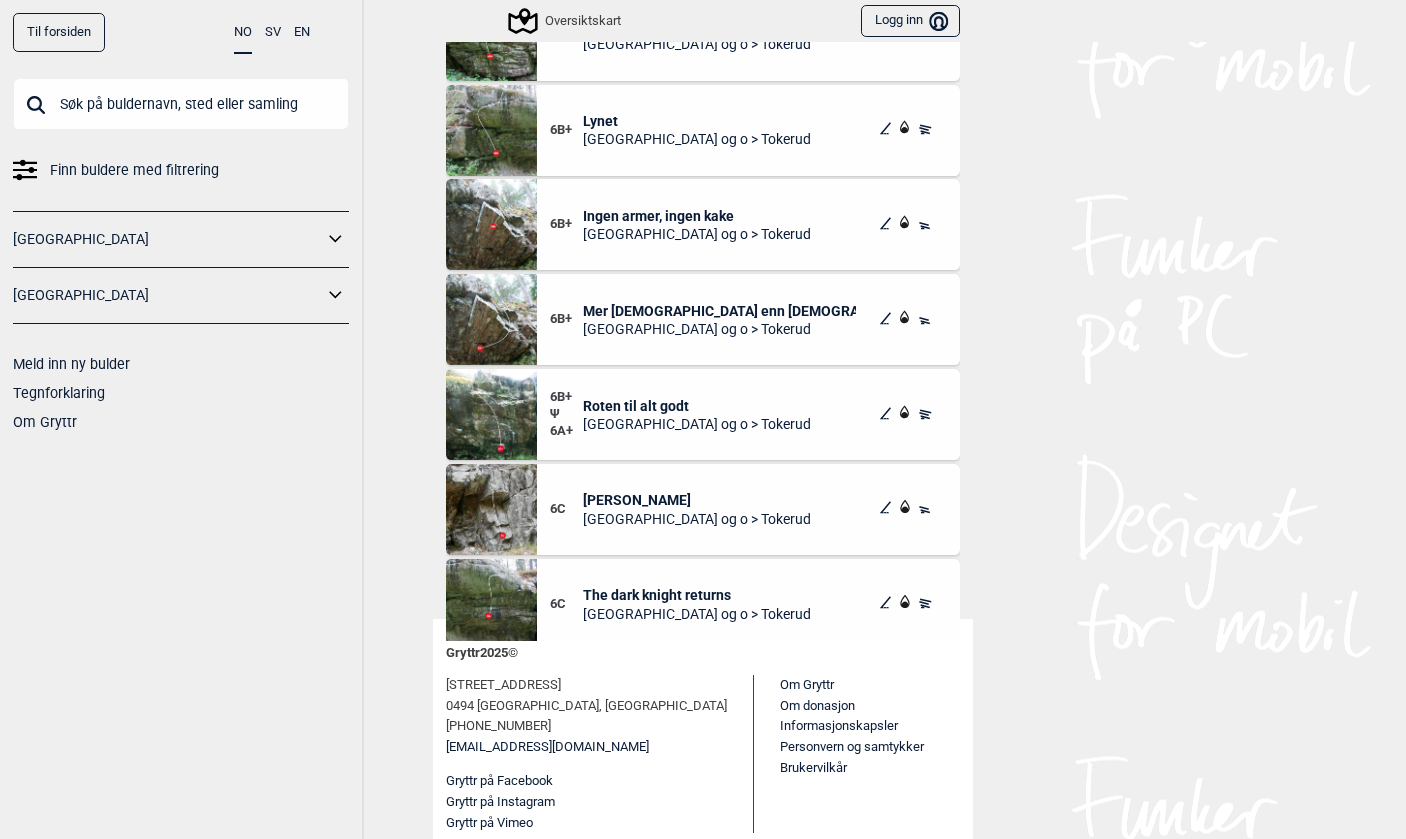click at bounding box center (491, 509) 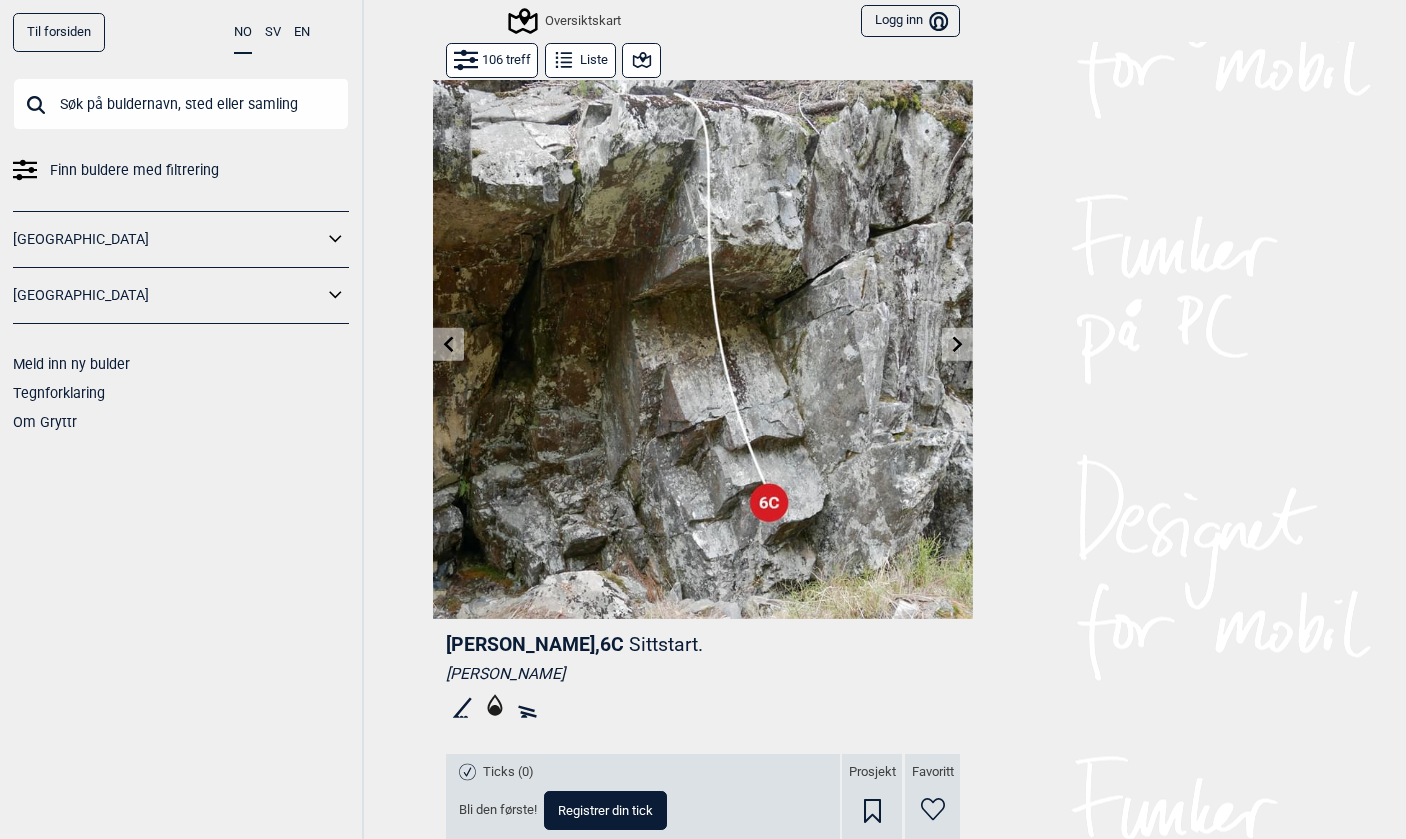scroll, scrollTop: 0, scrollLeft: 0, axis: both 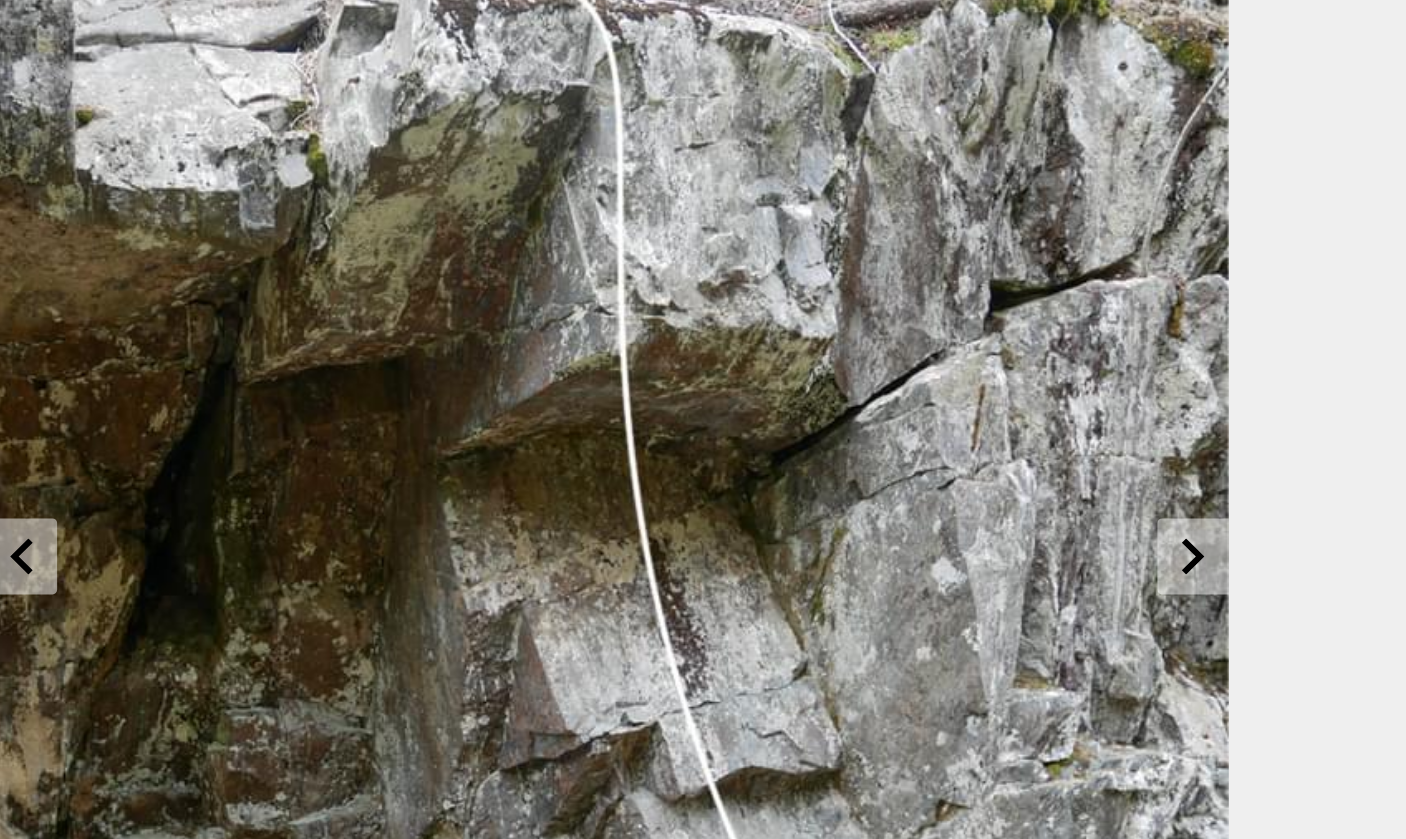 click at bounding box center (703, 349) 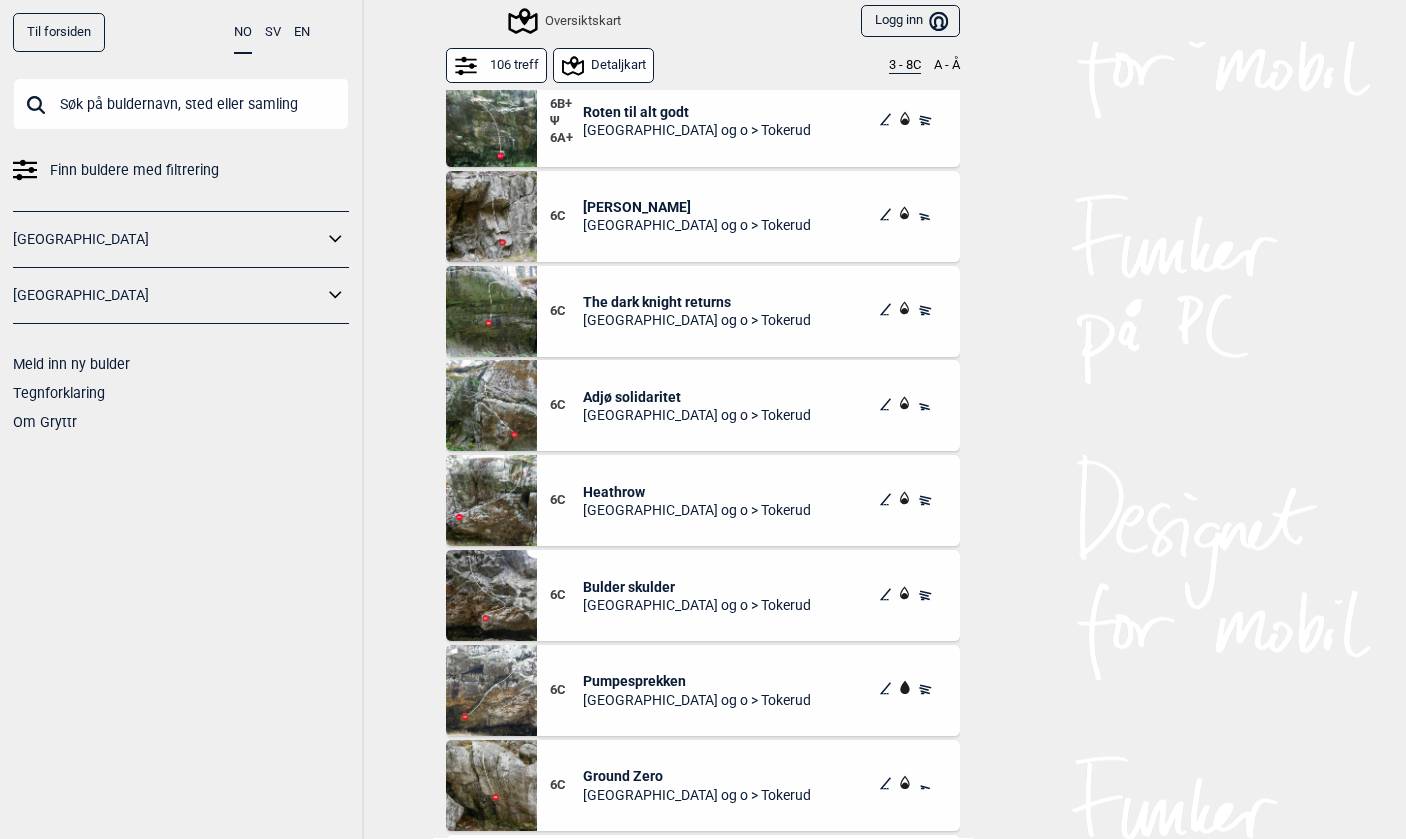 scroll, scrollTop: 3963, scrollLeft: 0, axis: vertical 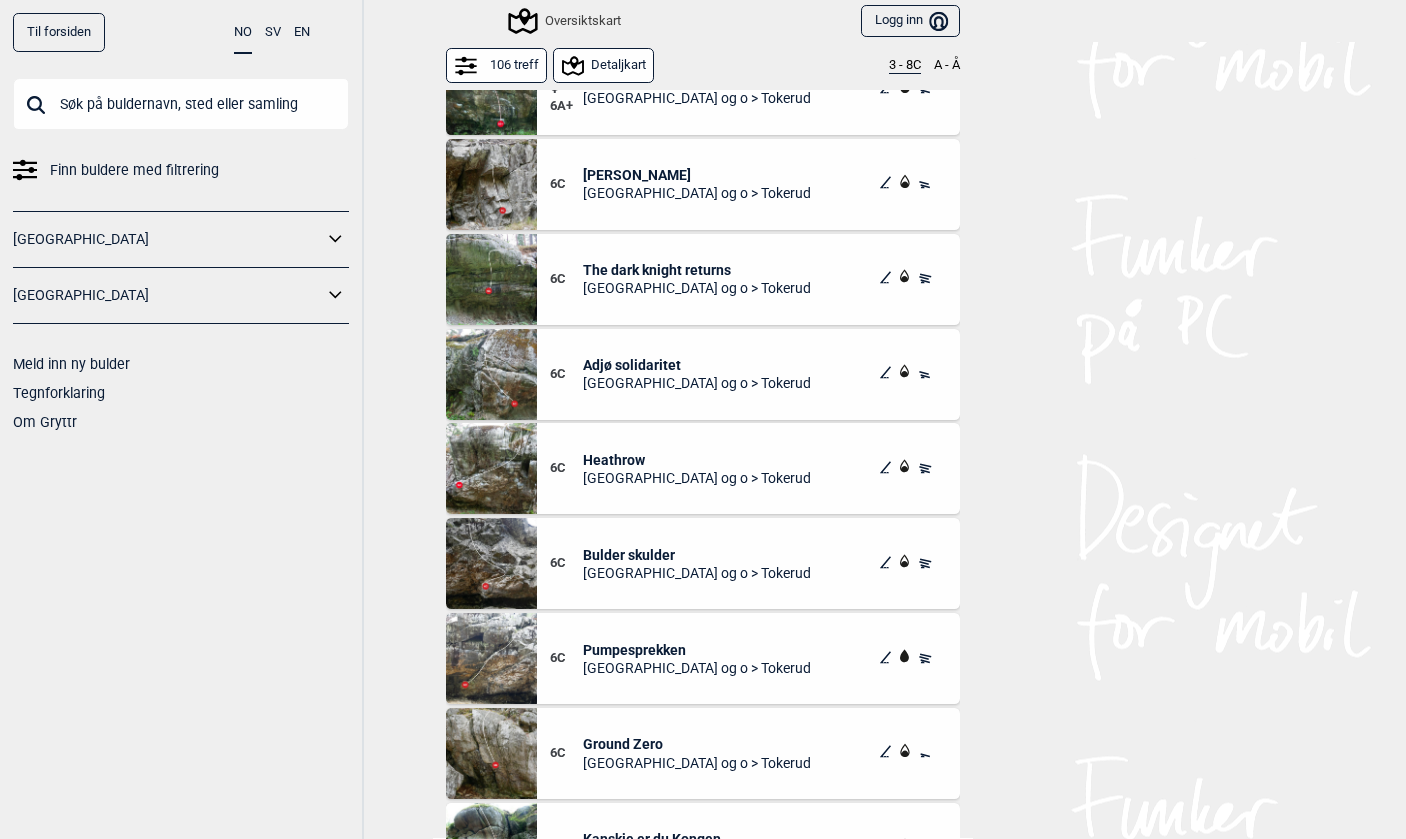 click at bounding box center (491, 753) 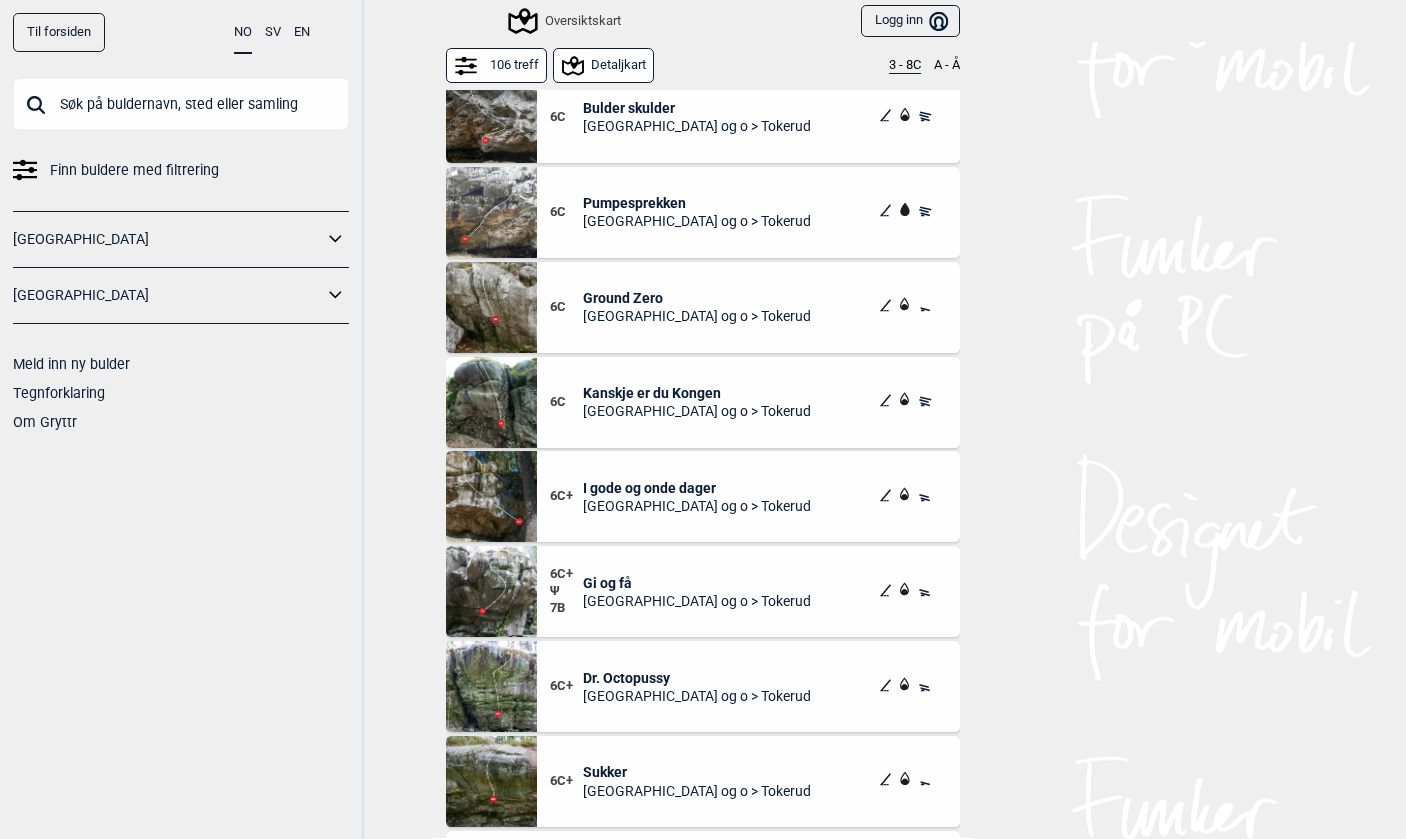 scroll, scrollTop: 4455, scrollLeft: 0, axis: vertical 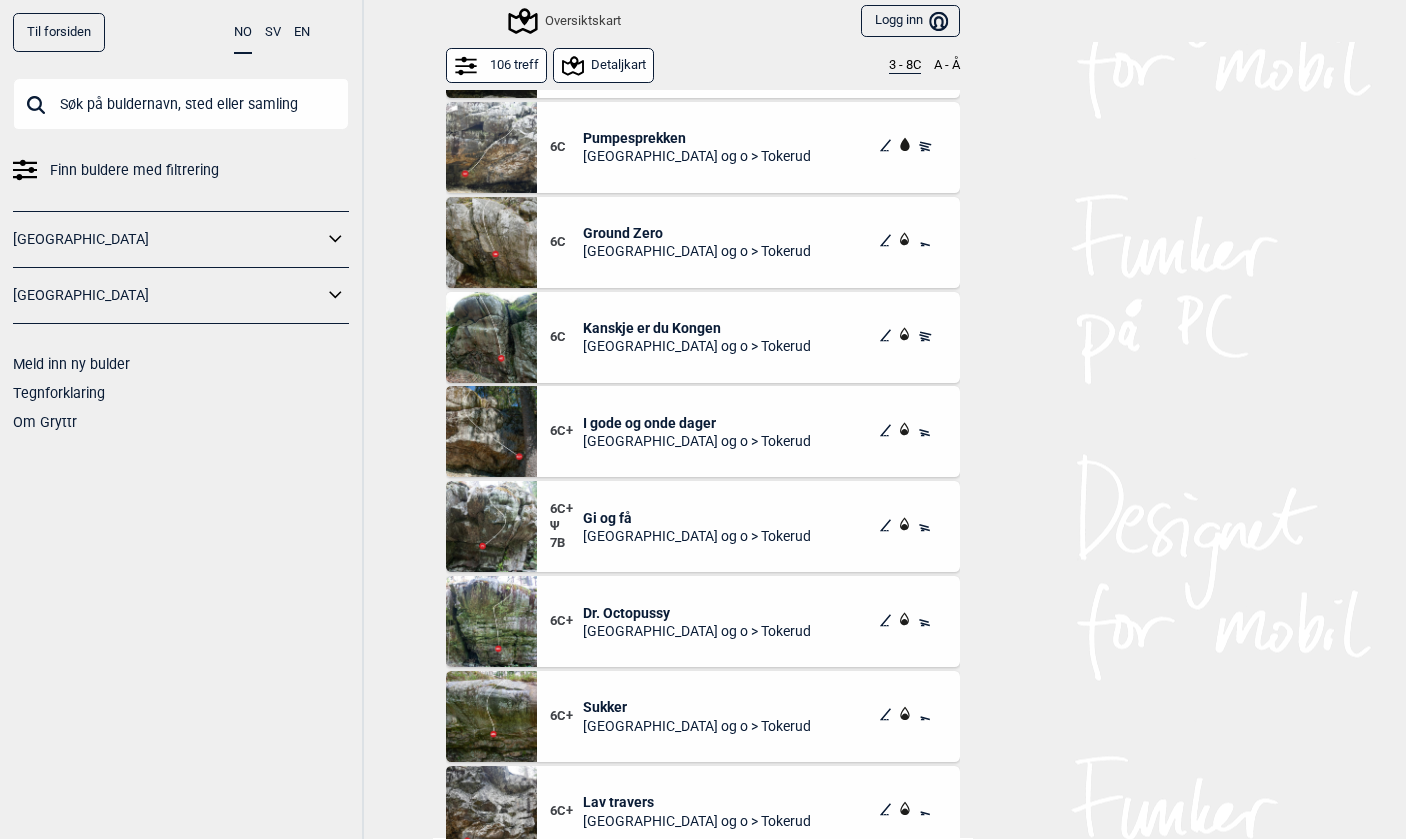 click at bounding box center (491, 337) 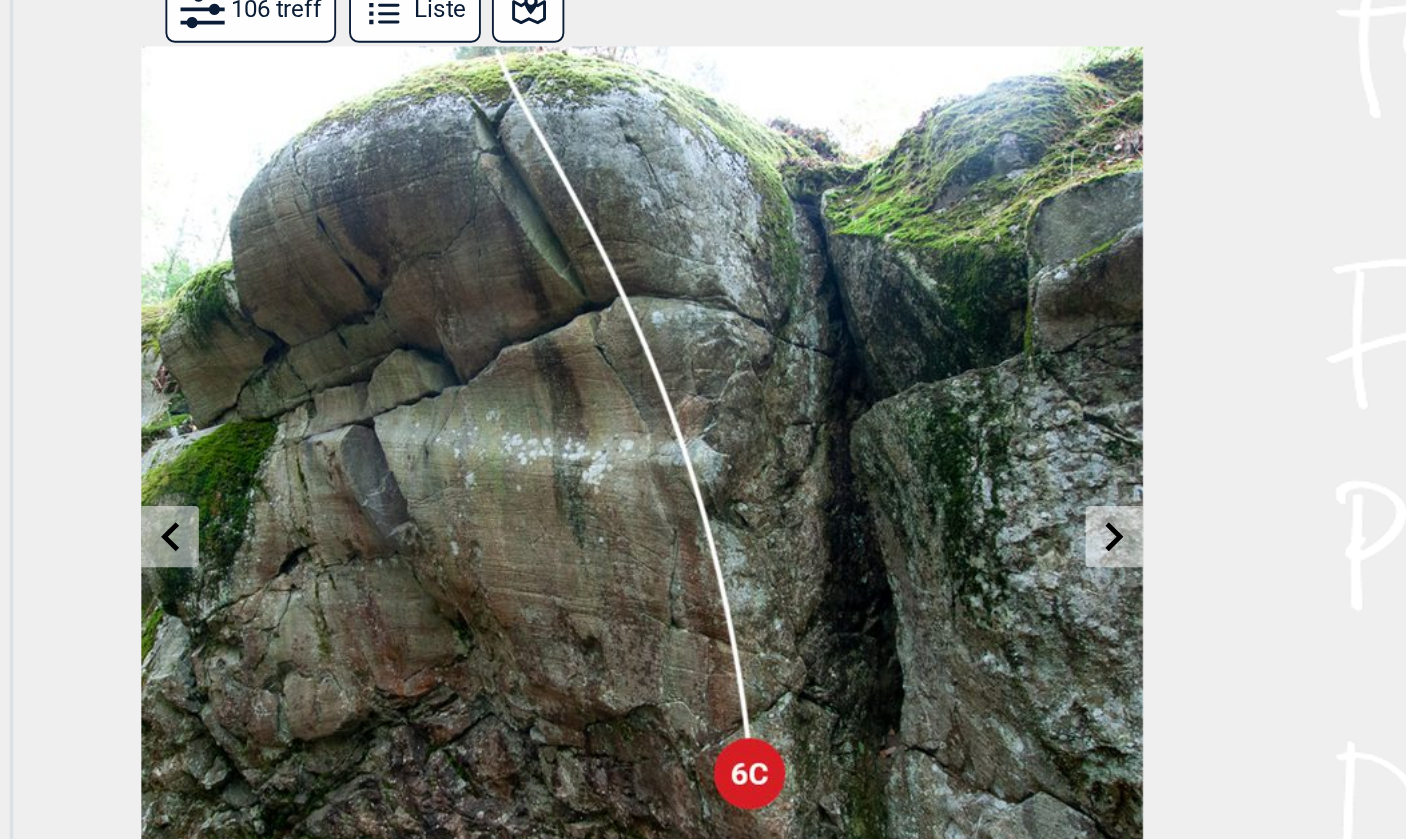 scroll, scrollTop: 2, scrollLeft: 0, axis: vertical 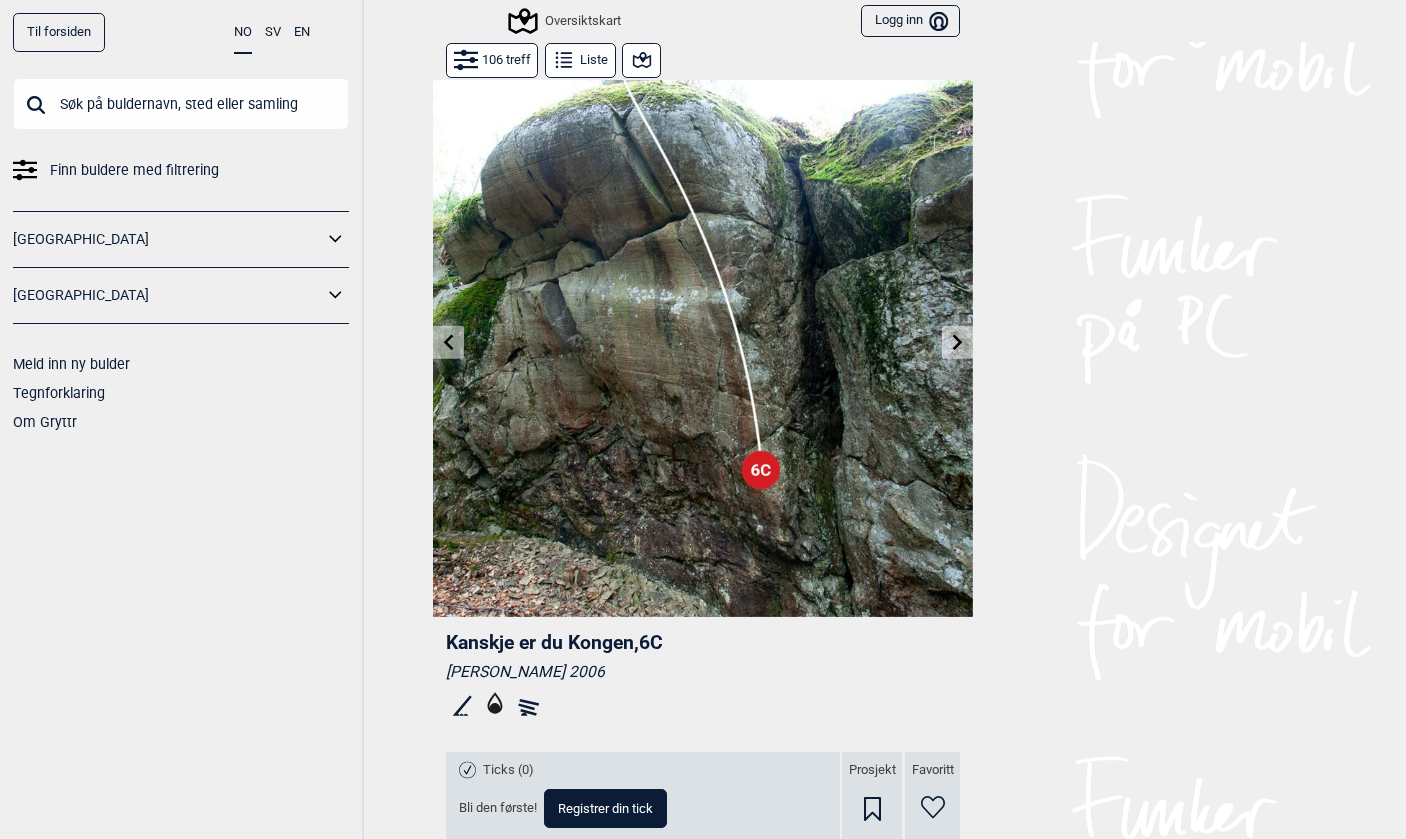 click at bounding box center (181, 104) 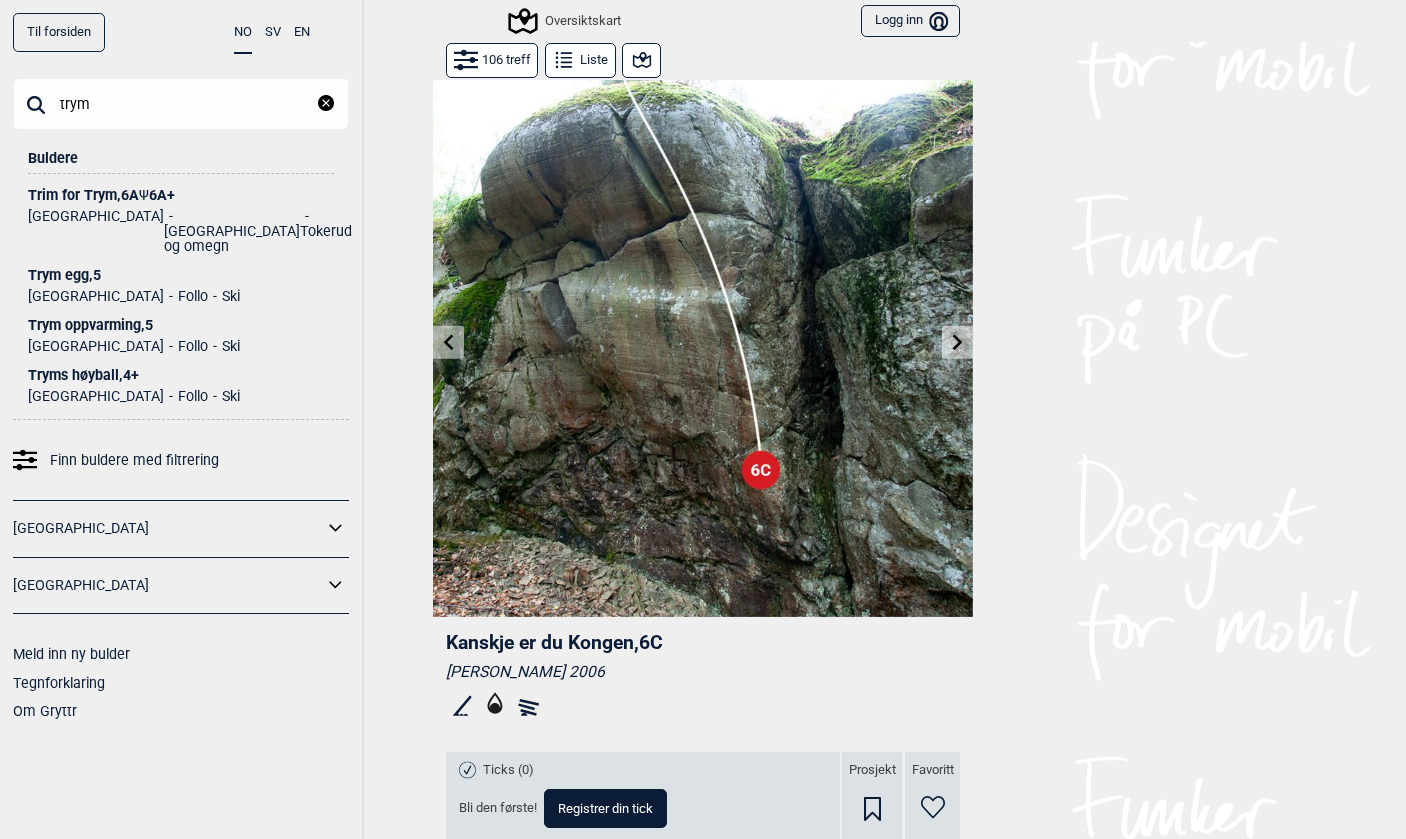 type on "trym" 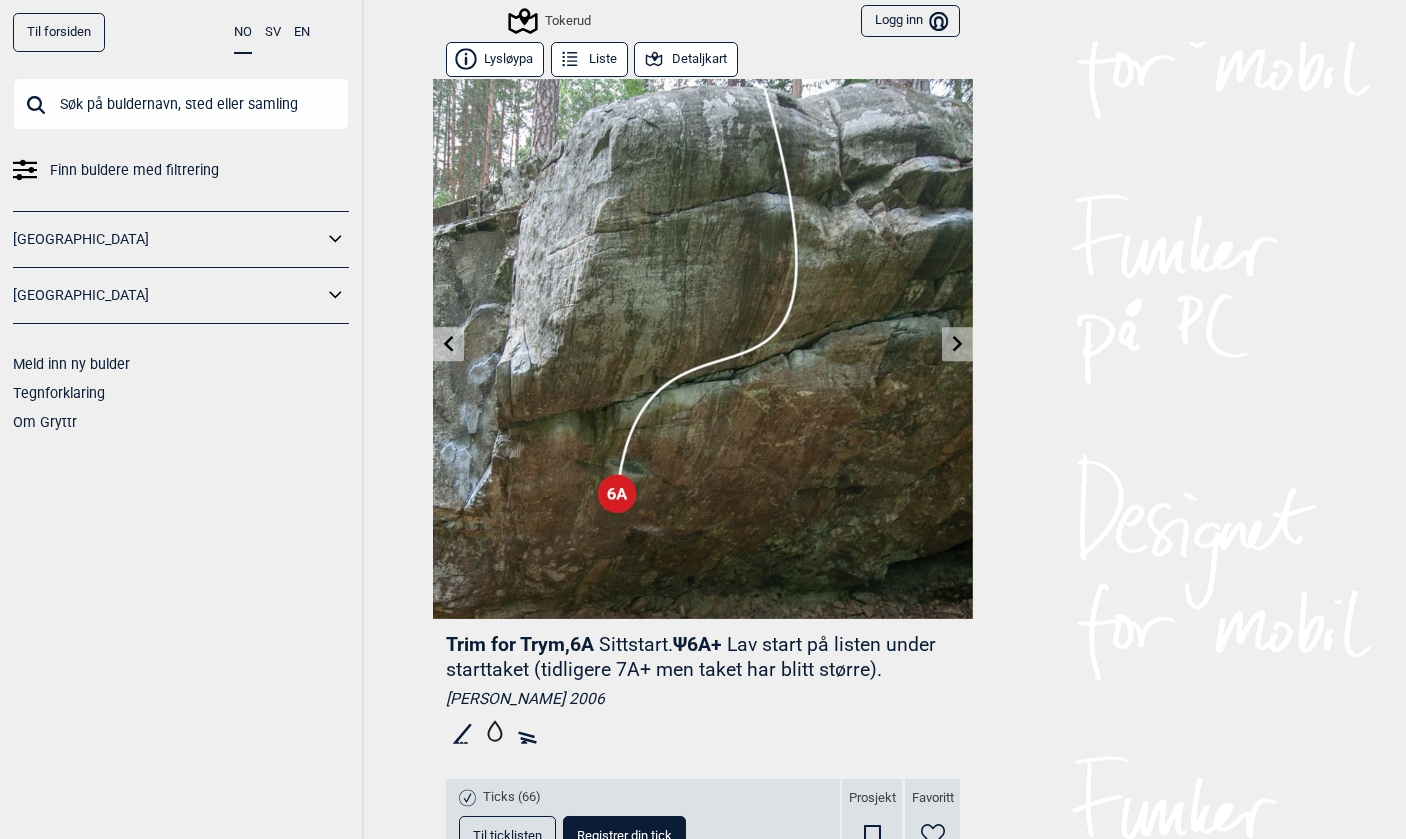 scroll, scrollTop: 0, scrollLeft: 0, axis: both 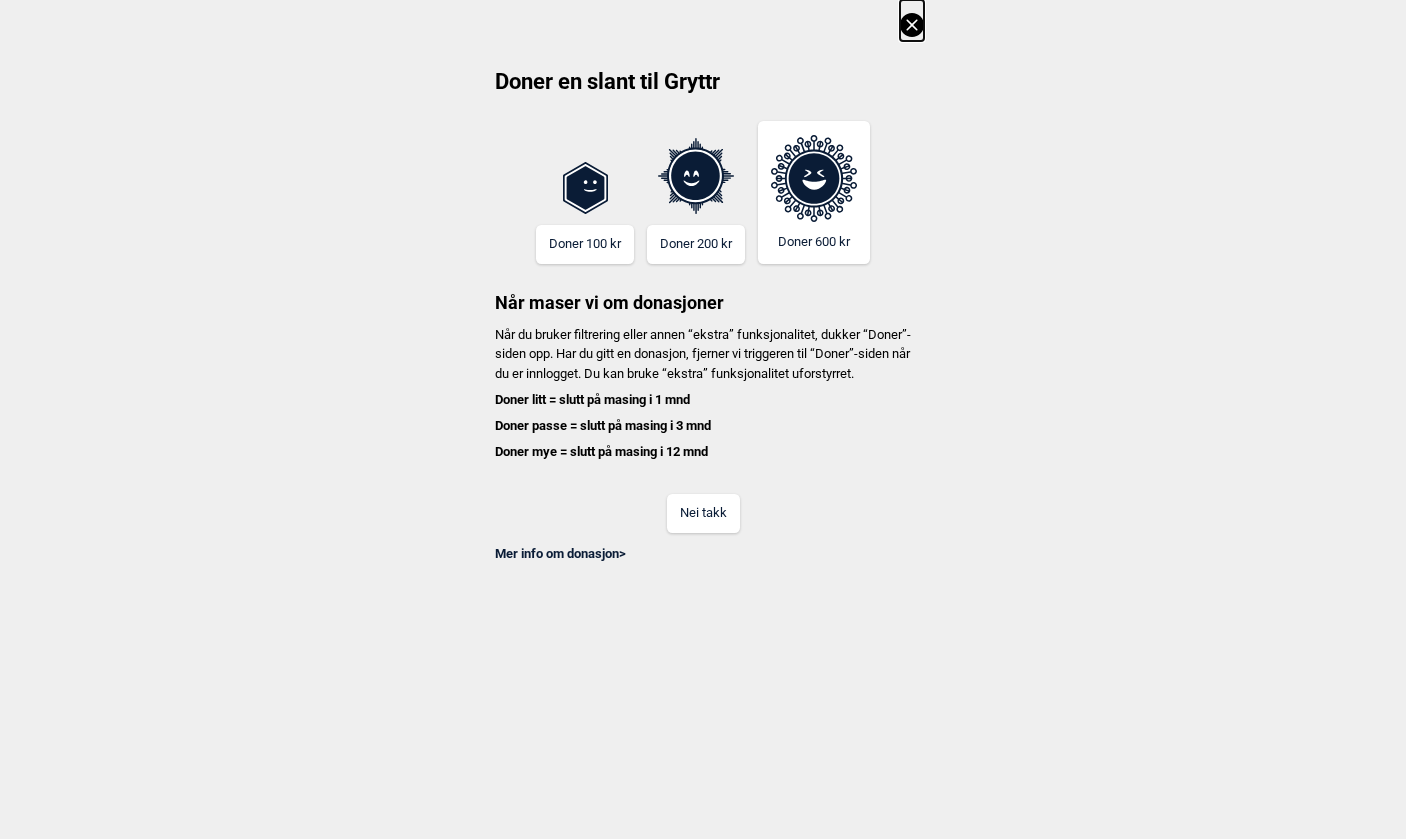 click on "Nei takk" at bounding box center (703, 513) 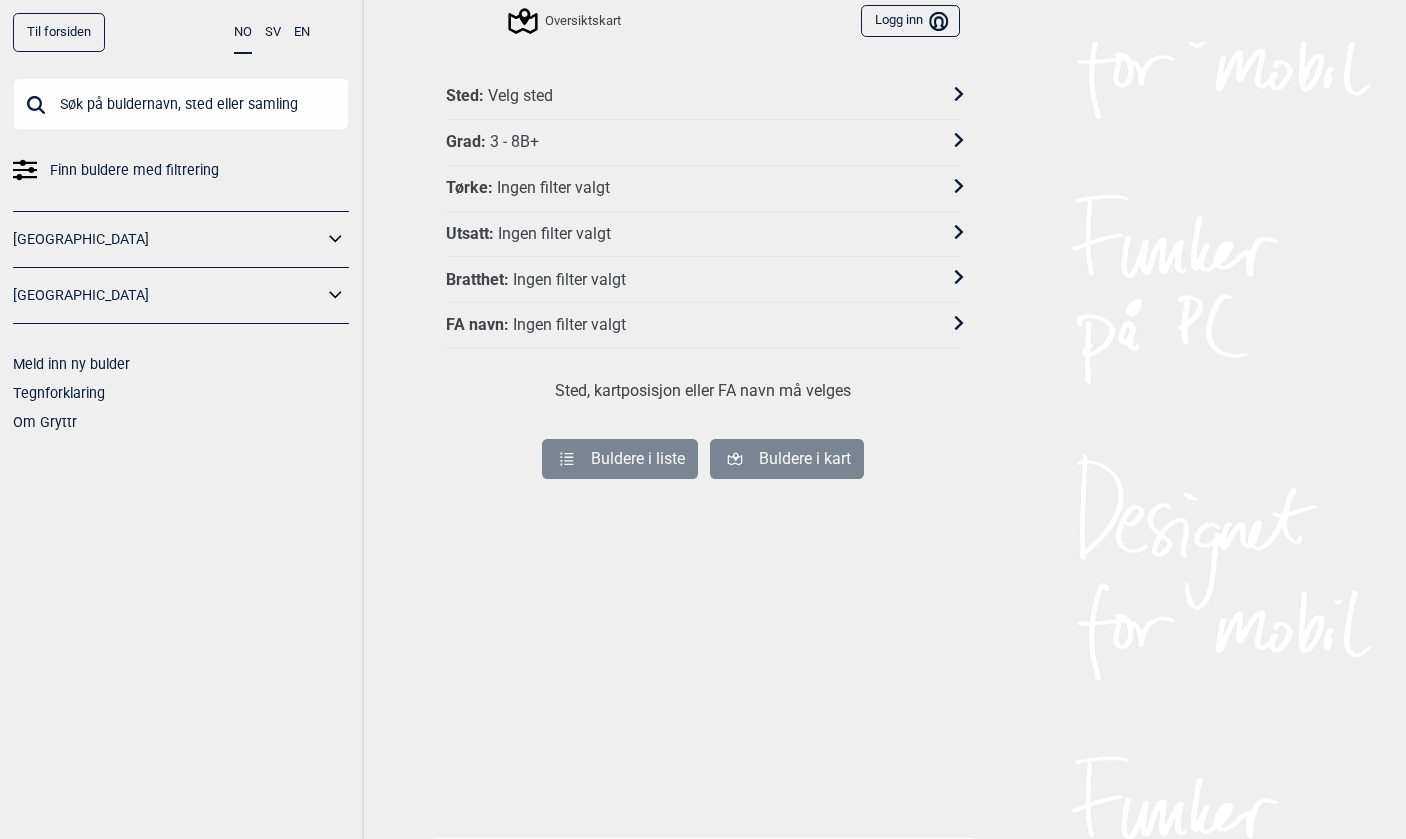 click on "Grad : 3 - 8B+" at bounding box center (703, 143) 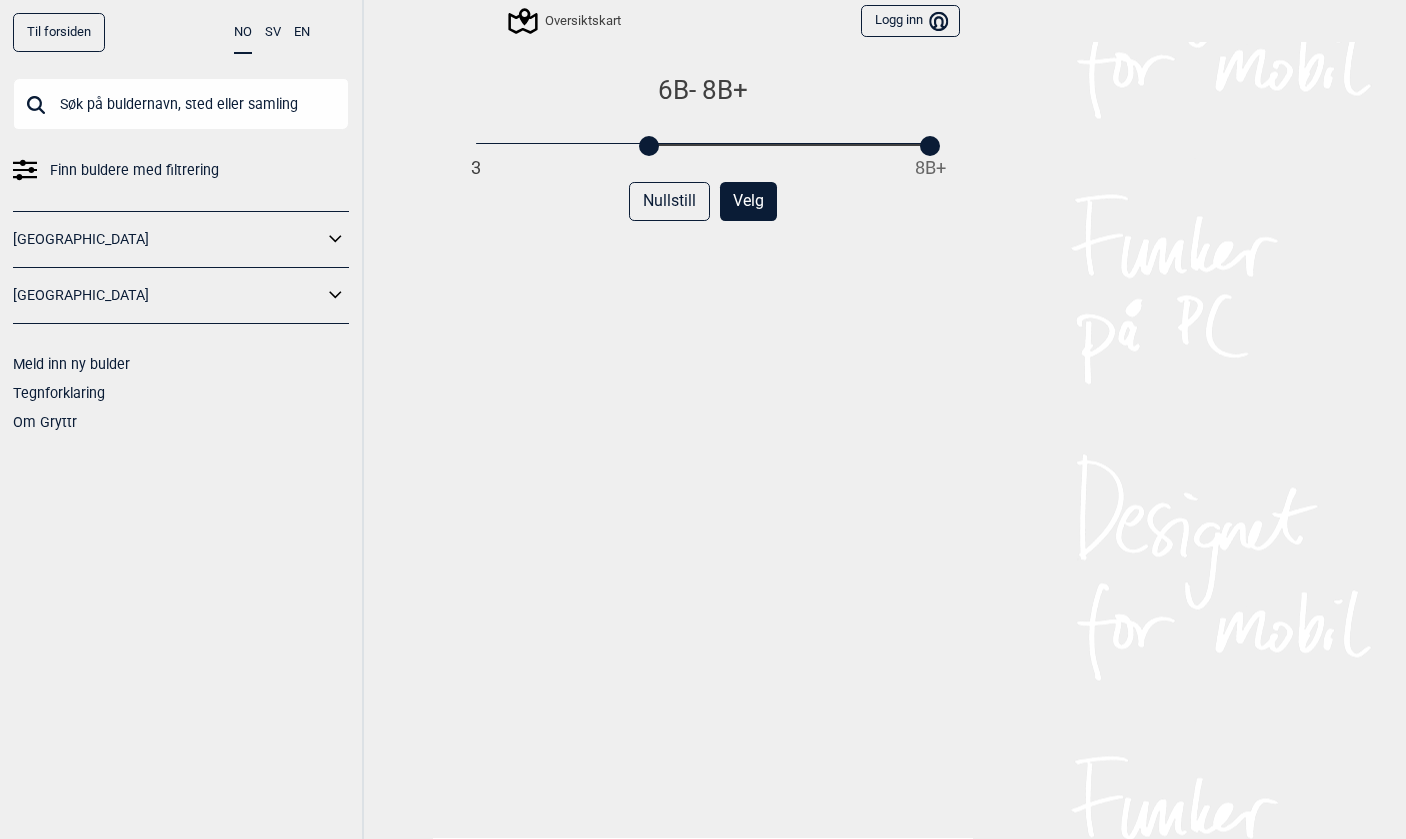 drag, startPoint x: 483, startPoint y: 138, endPoint x: 647, endPoint y: 152, distance: 164.59648 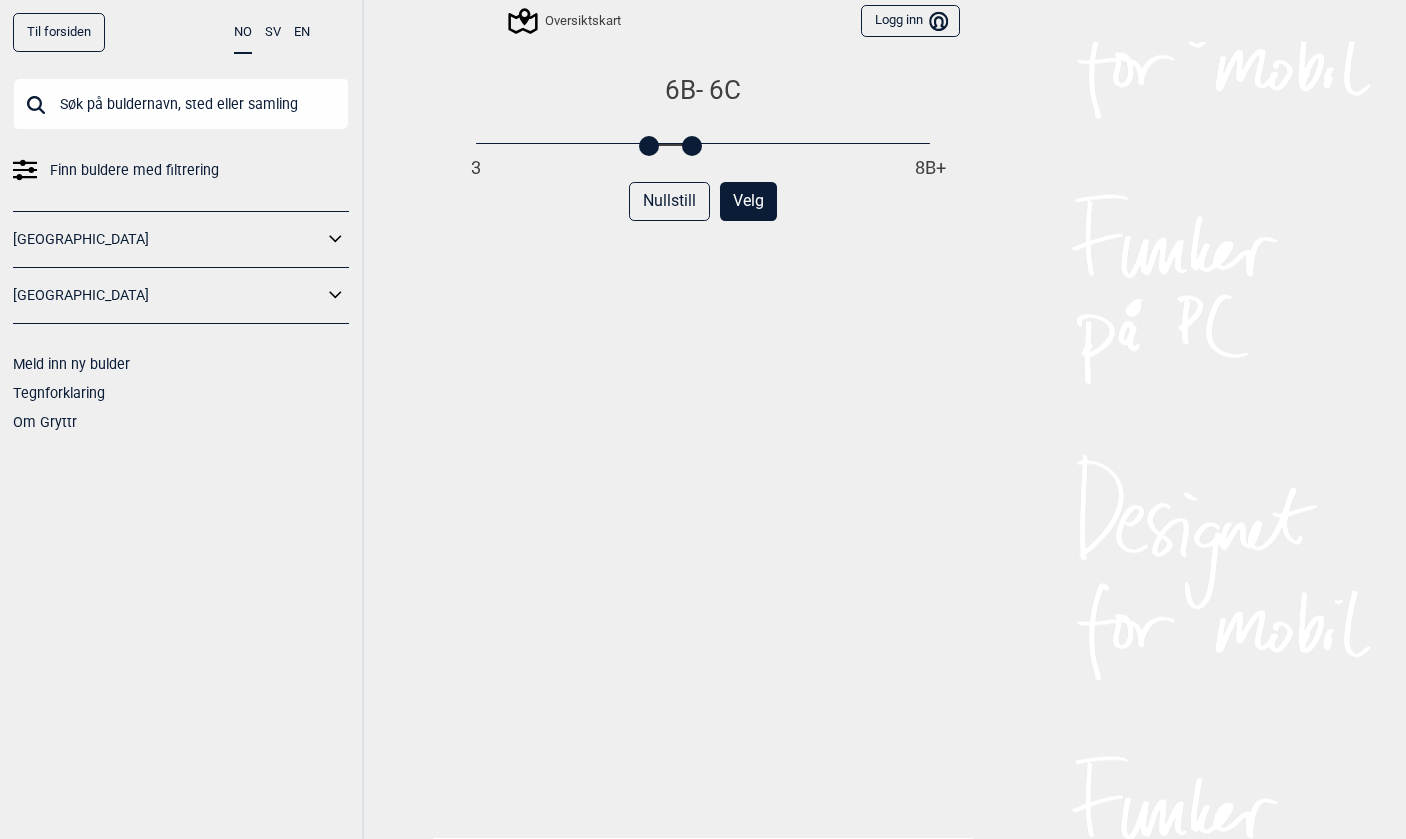 drag, startPoint x: 925, startPoint y: 143, endPoint x: 697, endPoint y: 141, distance: 228.00877 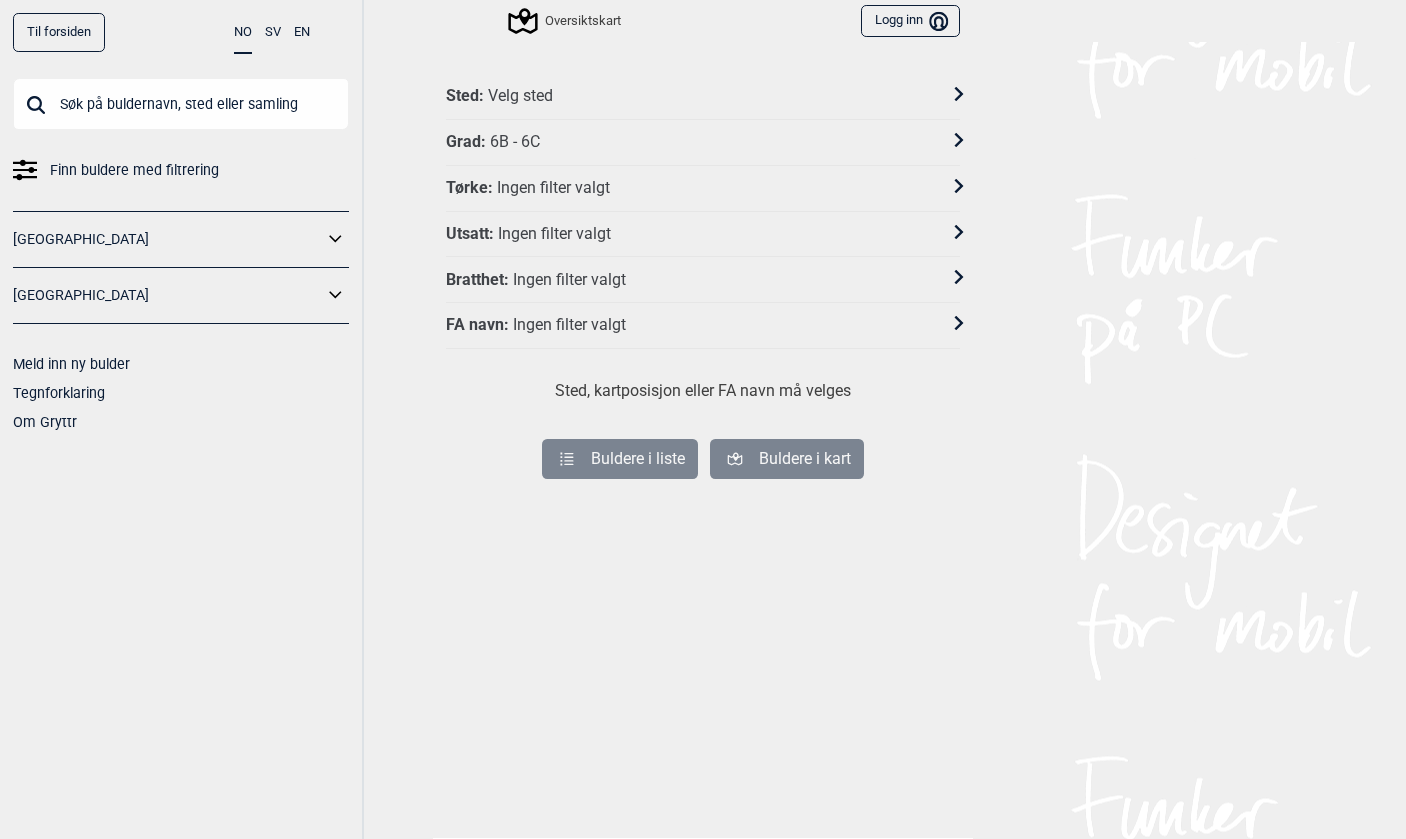 click on "Sted : Velg sted" at bounding box center [690, 96] 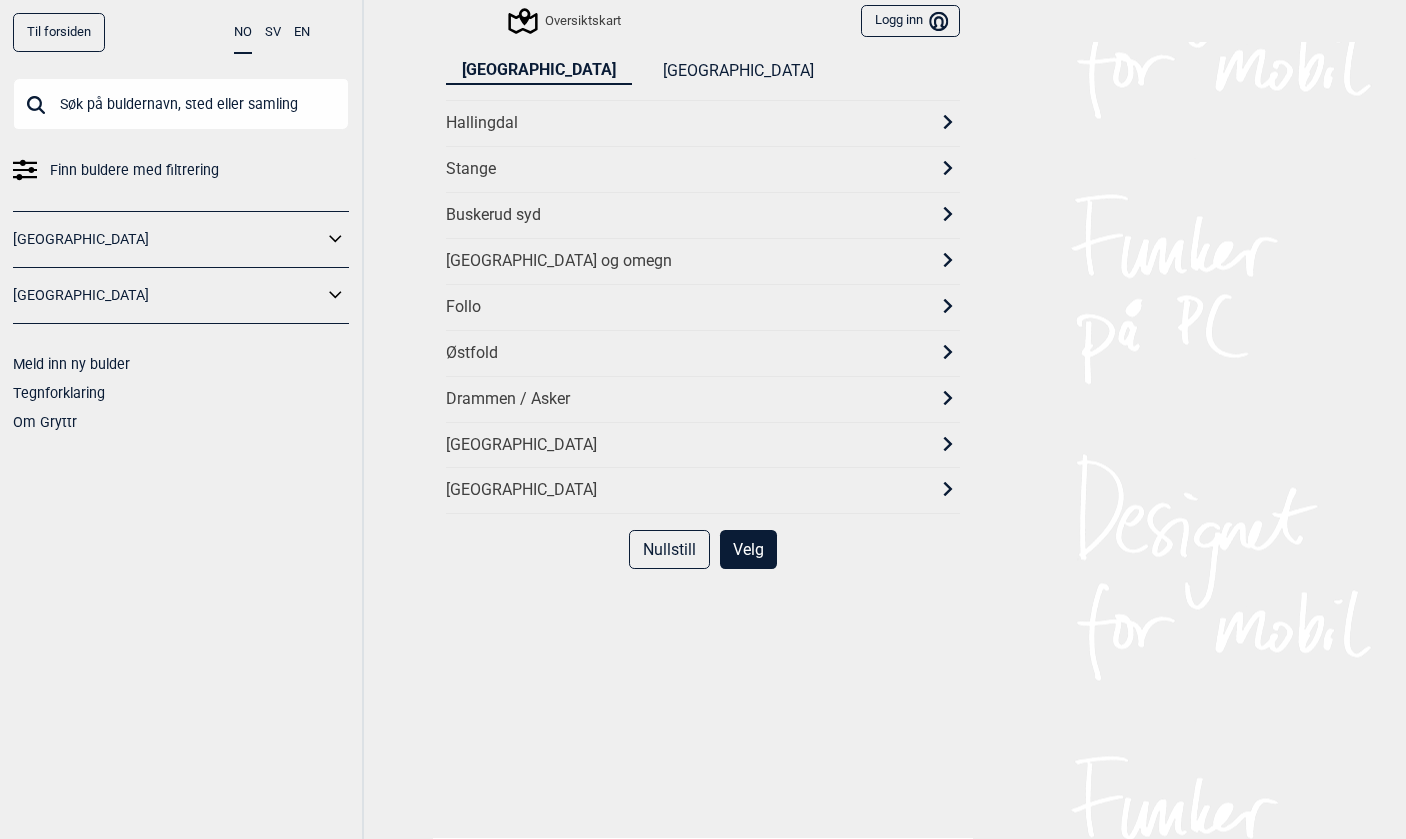 click on "[GEOGRAPHIC_DATA] og omegn" at bounding box center (703, 261) 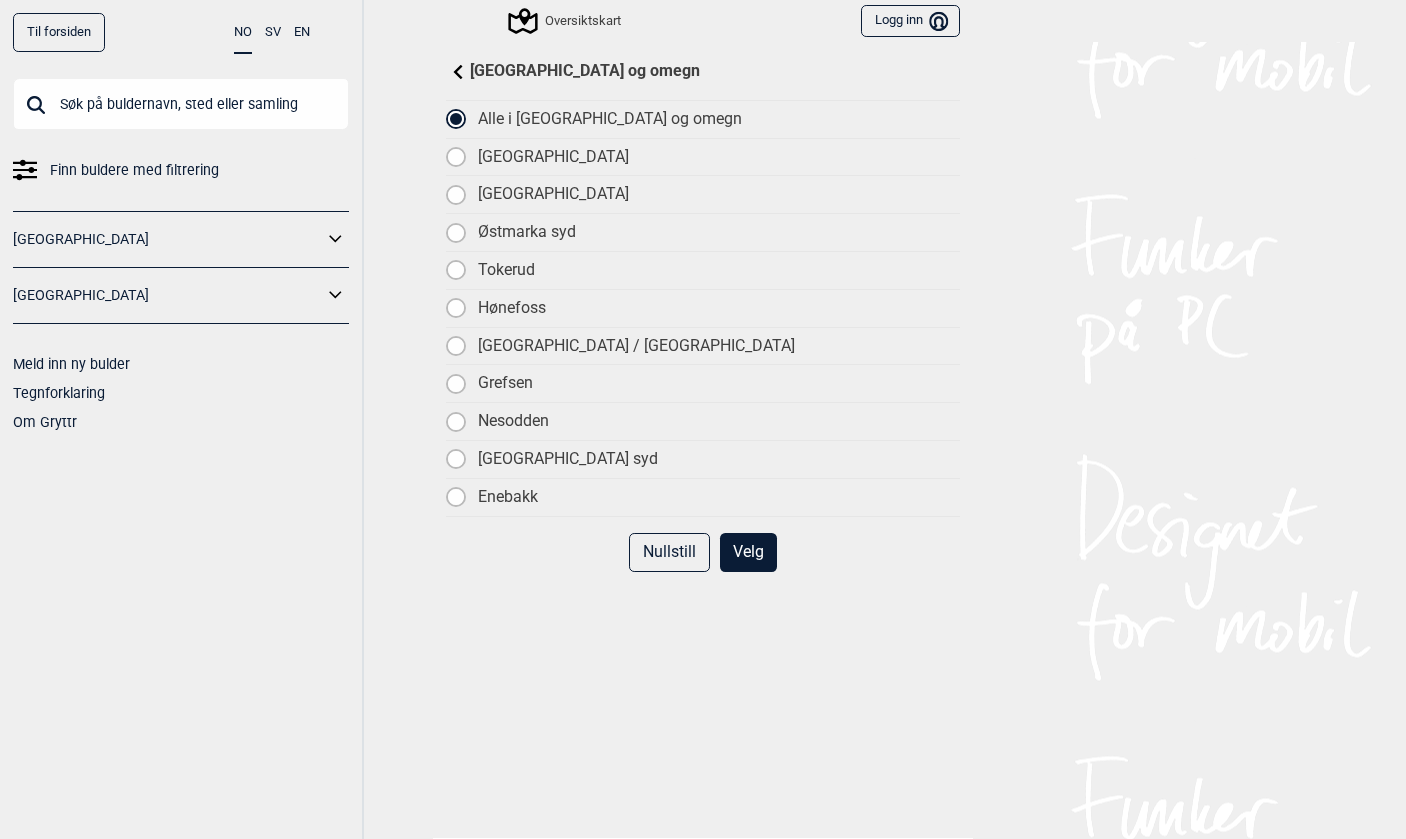 click on "Tokerud" at bounding box center (719, 270) 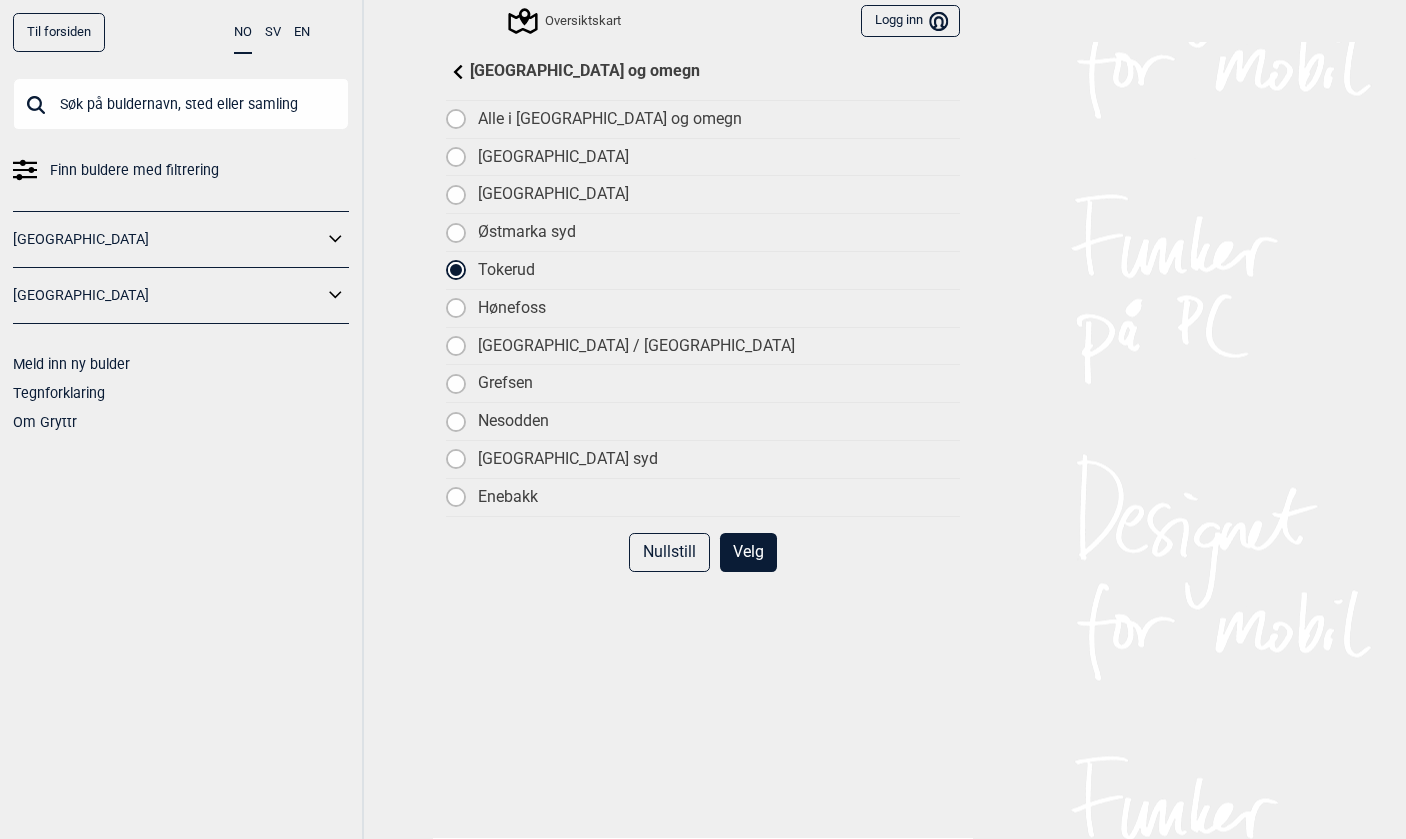 click on "Velg" at bounding box center (748, 552) 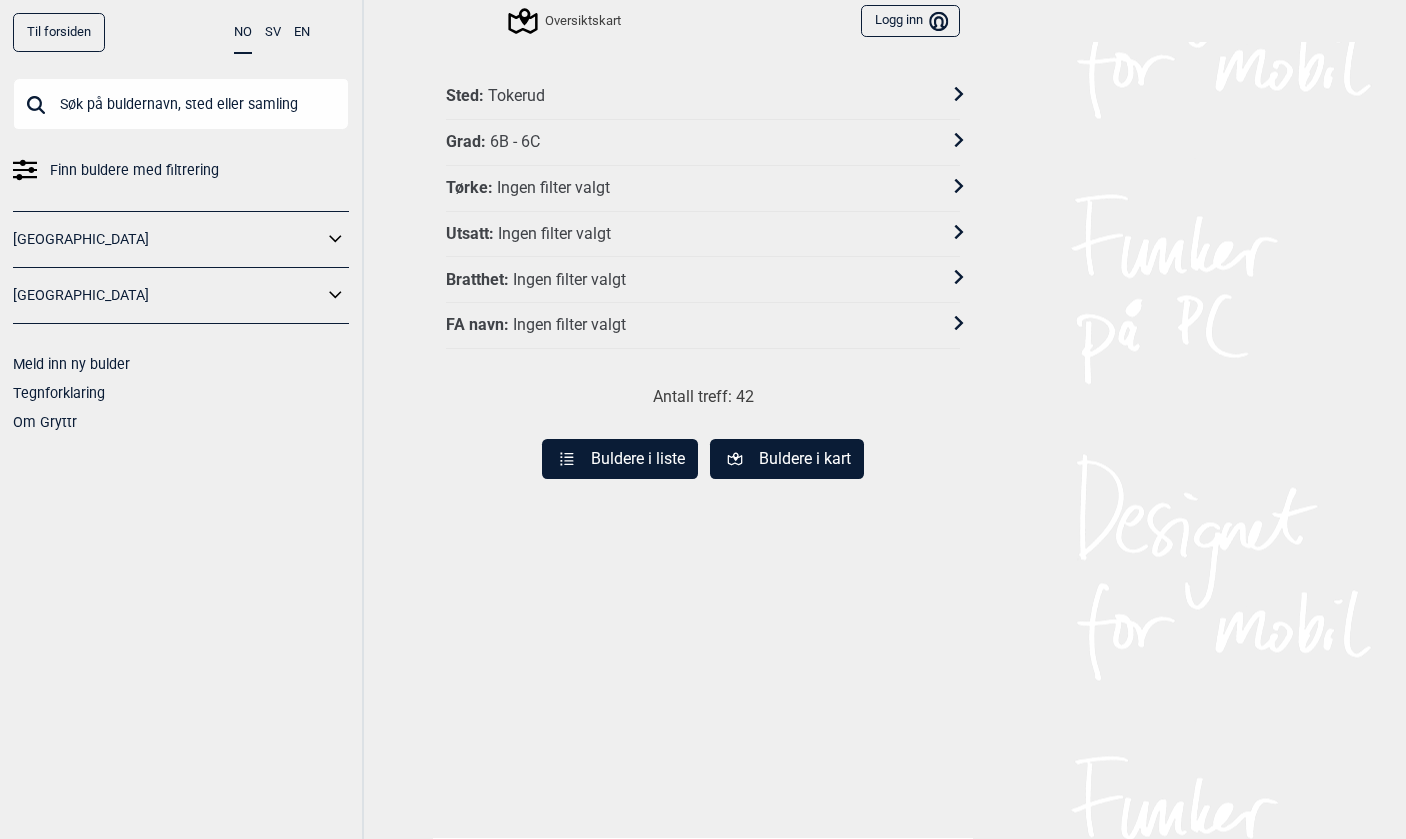 click on "Bratthet : Ingen filter valgt" at bounding box center [690, 280] 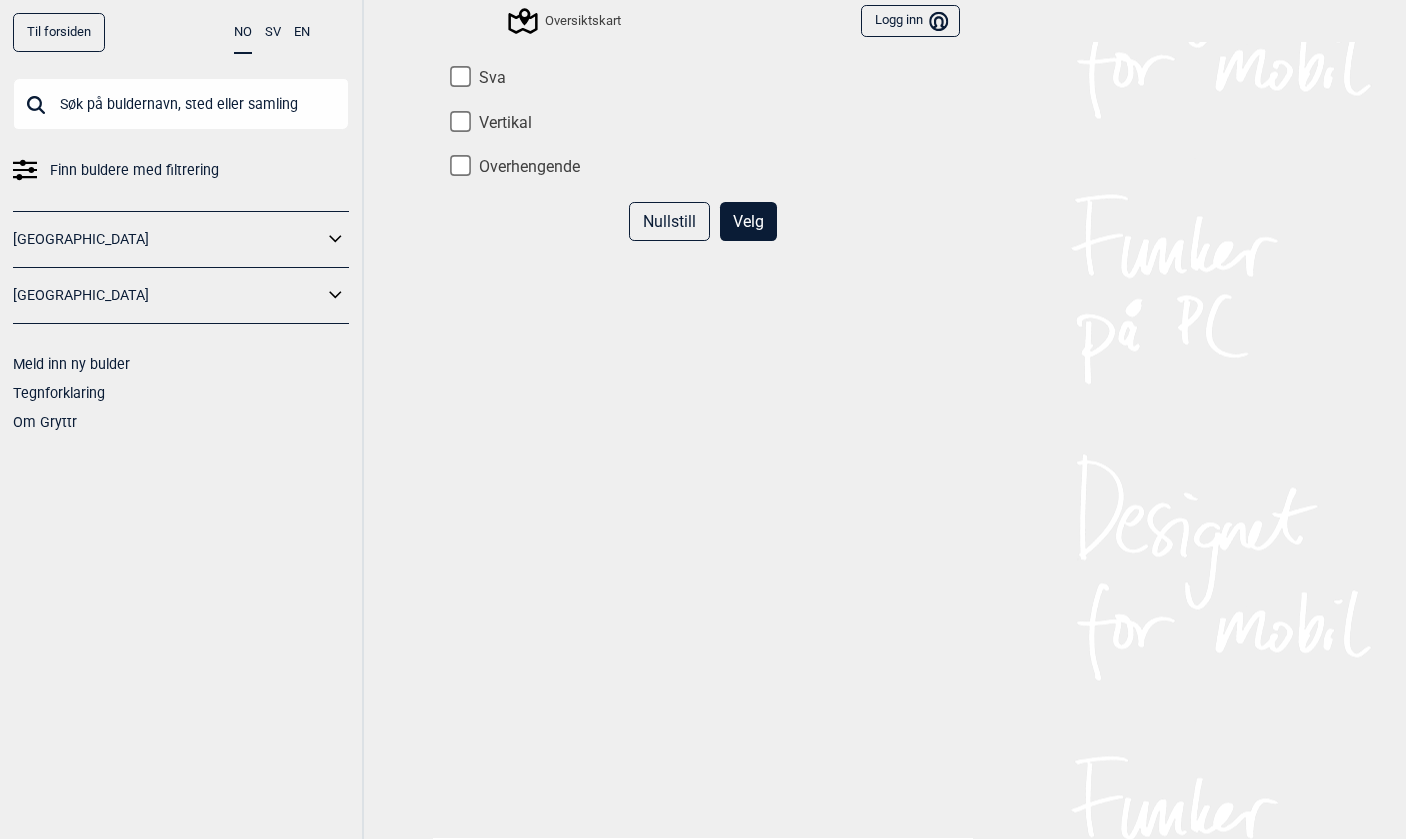 click on "Overhengende" at bounding box center (703, 167) 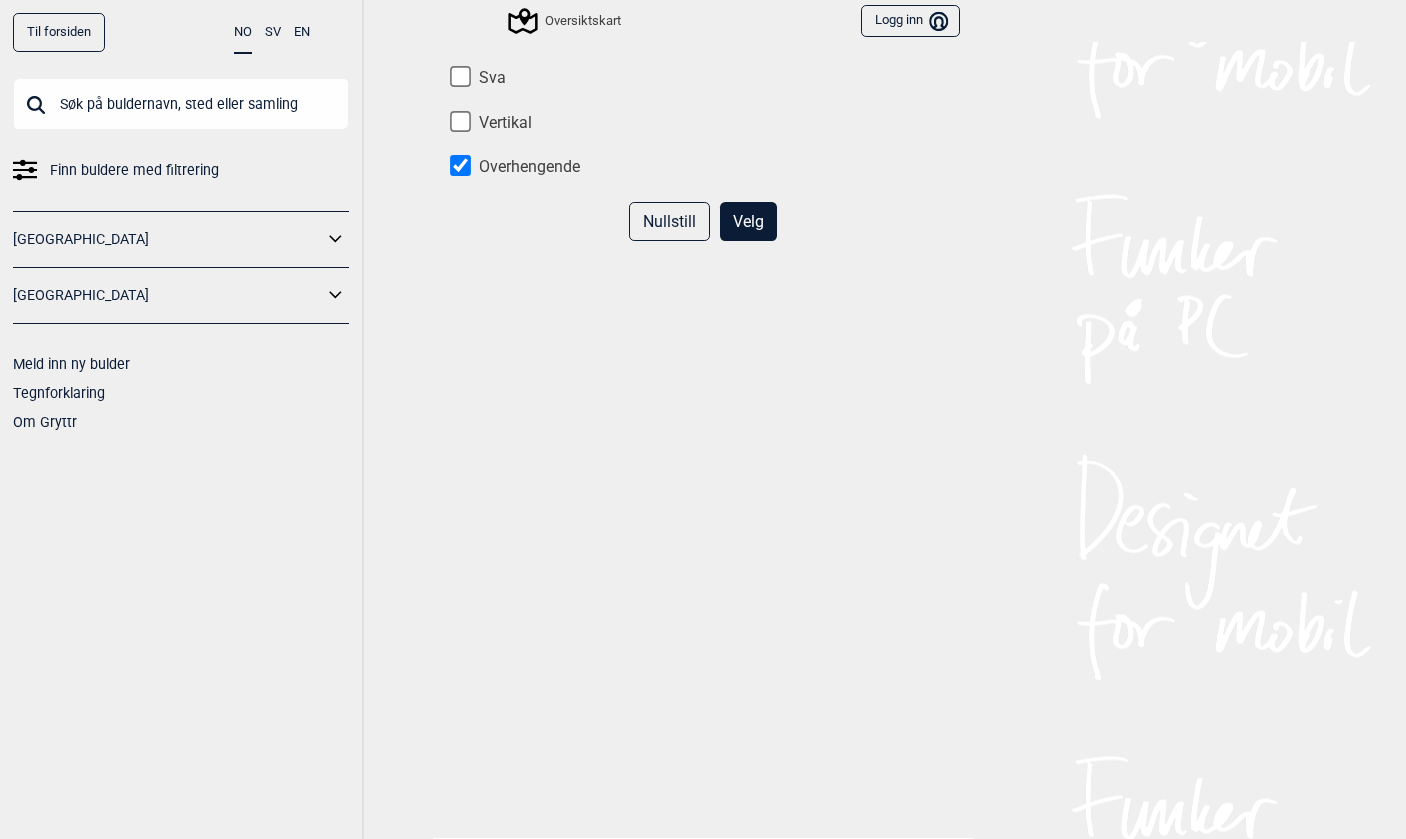 checkbox on "true" 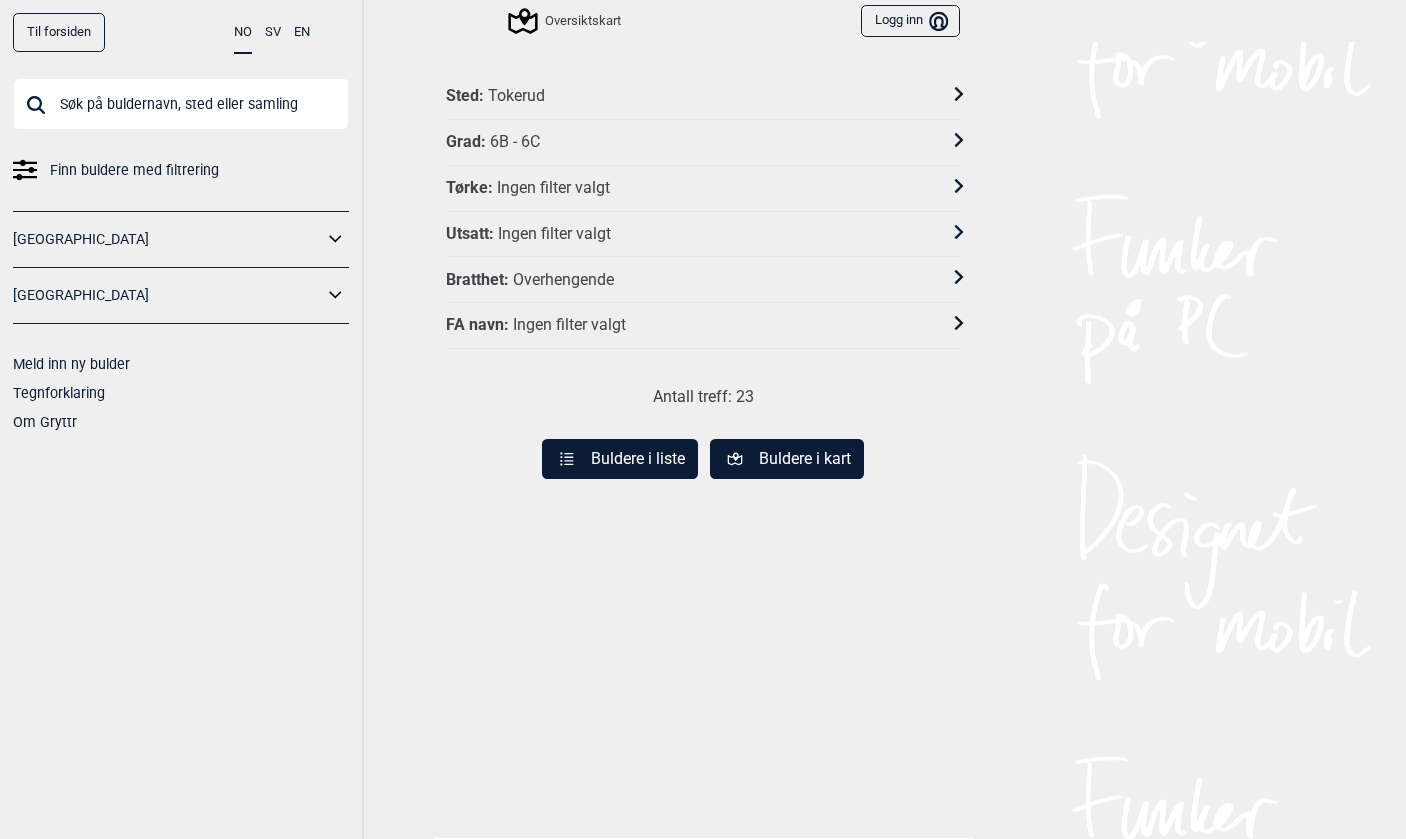 click on "Buldere i kart" at bounding box center (787, 459) 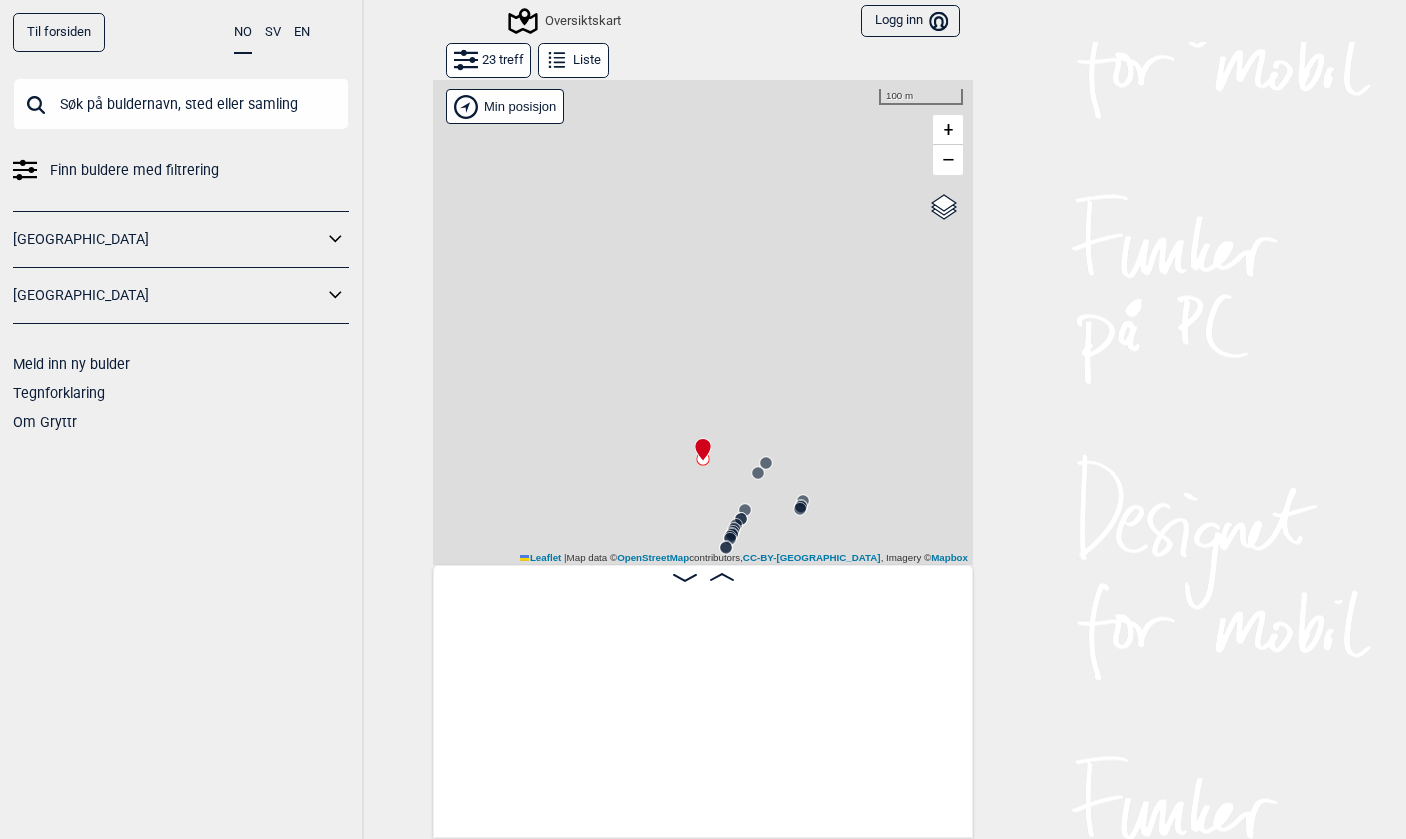 scroll, scrollTop: 0, scrollLeft: 157, axis: horizontal 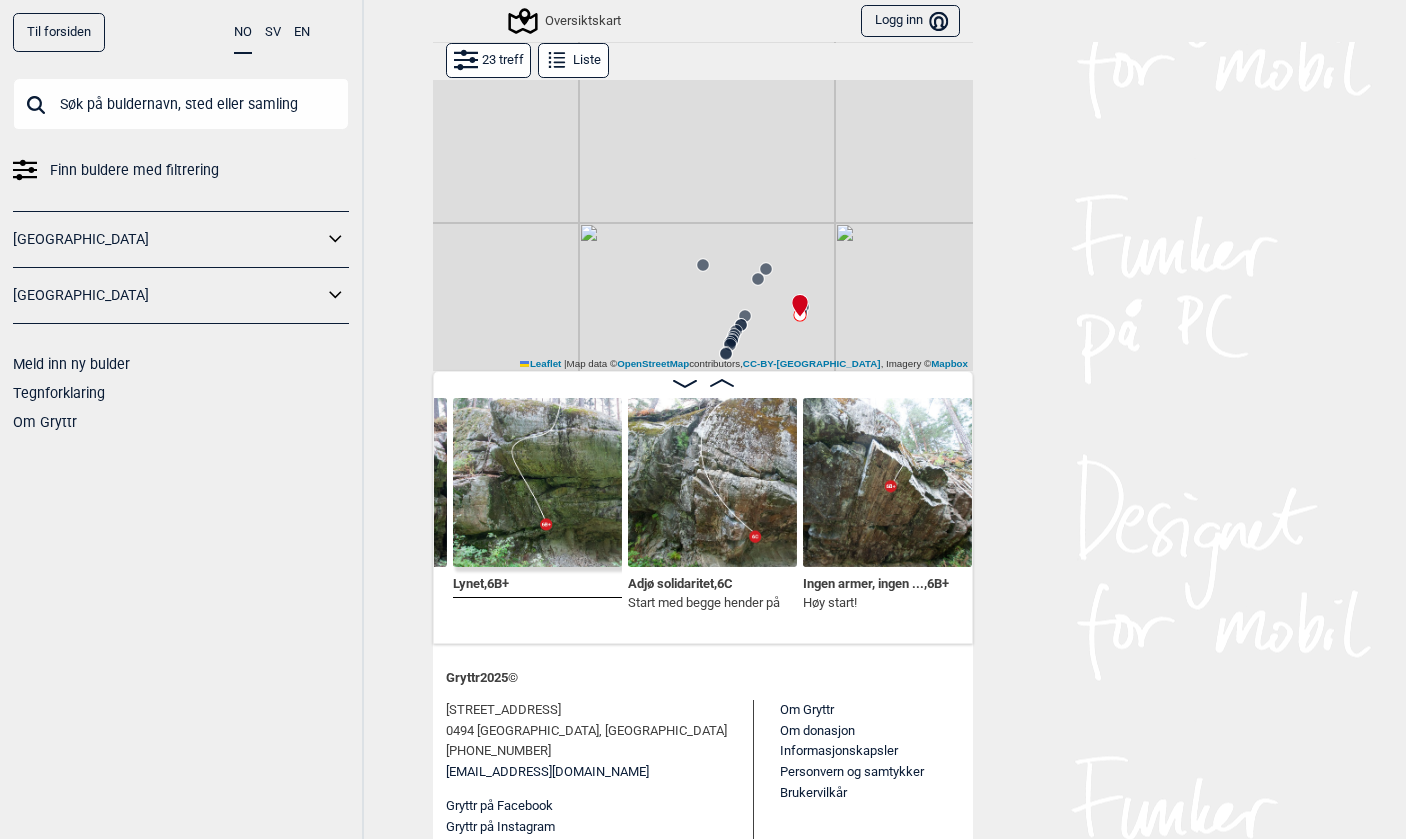 click at bounding box center [712, 482] 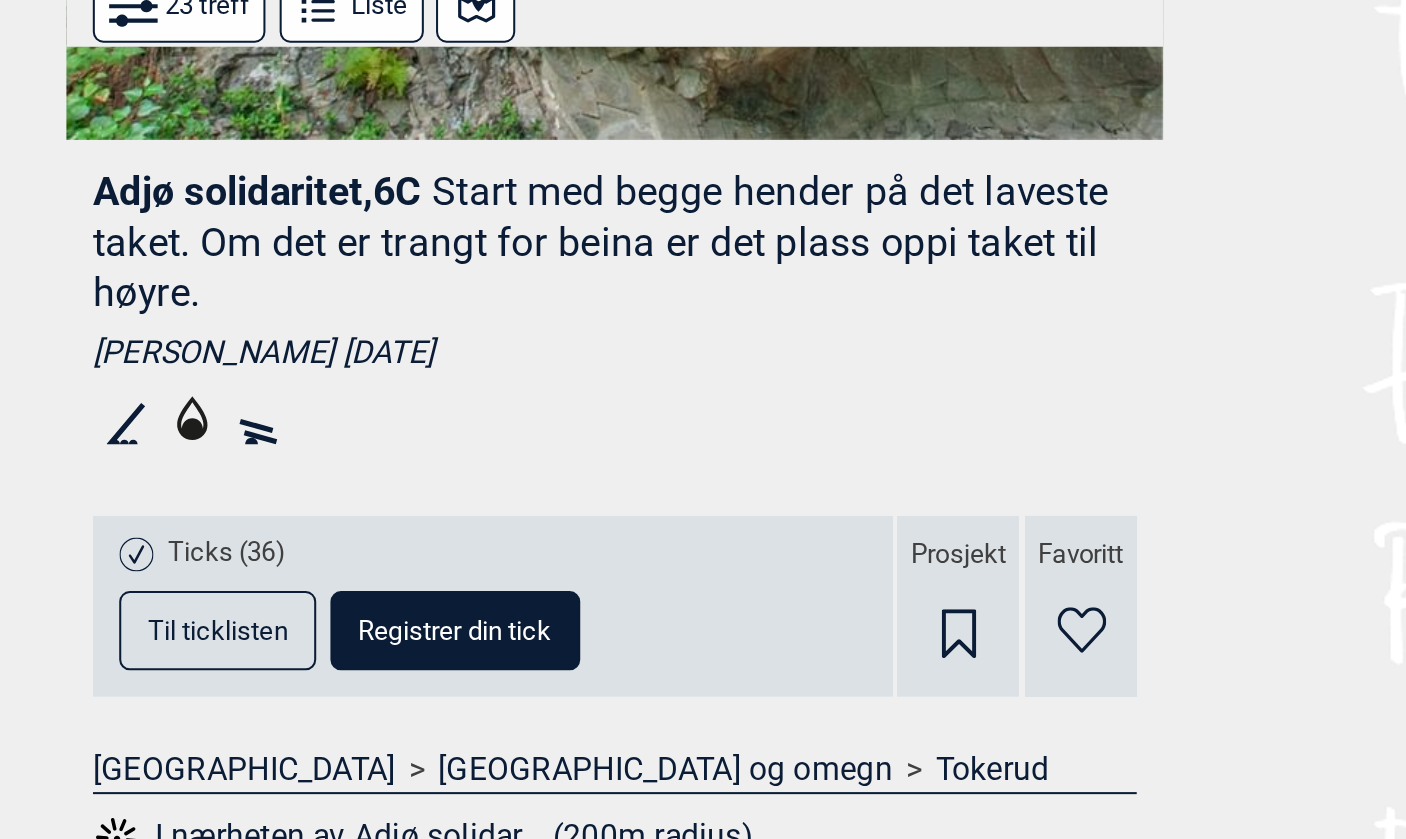 scroll, scrollTop: 635, scrollLeft: 0, axis: vertical 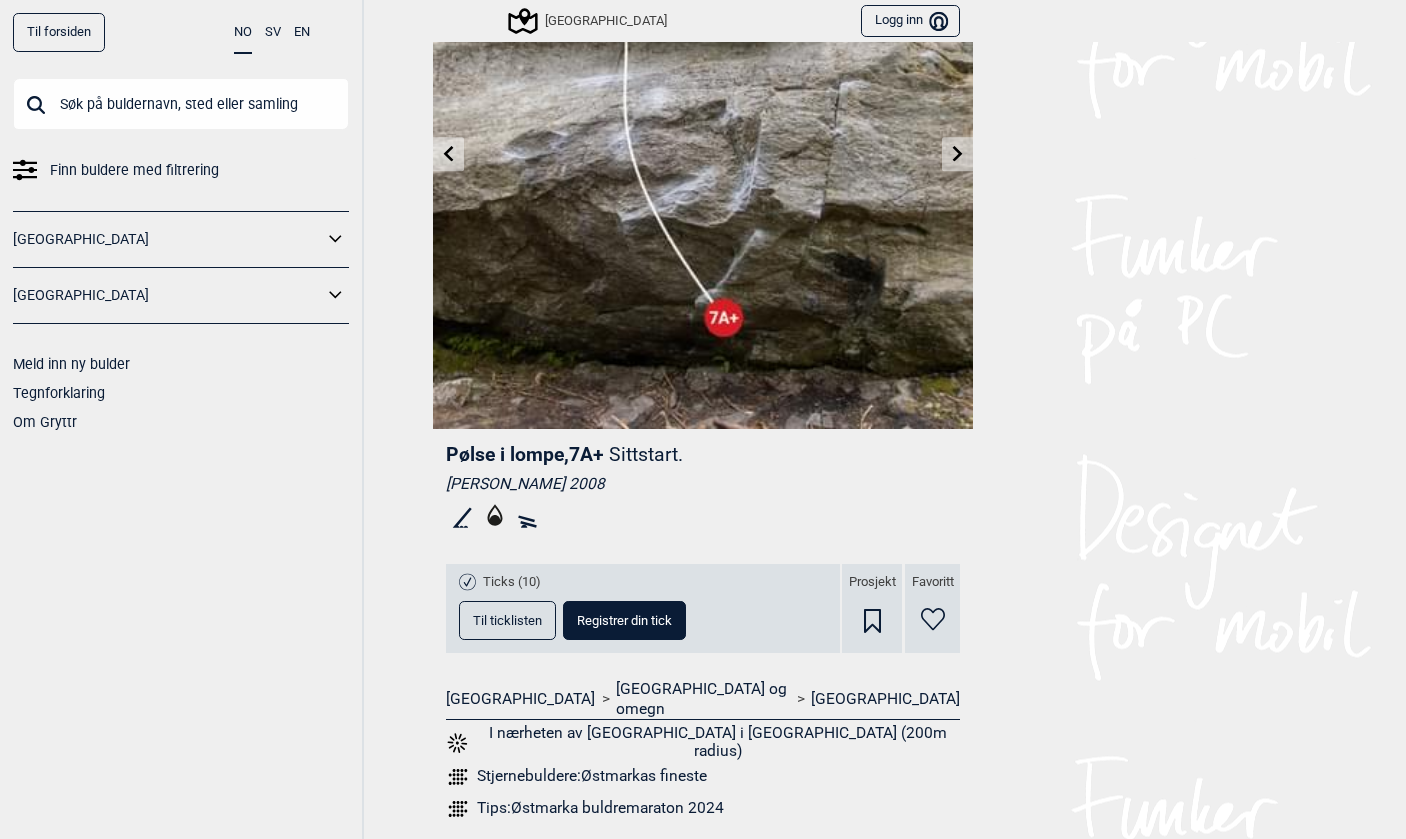 click at bounding box center [181, 104] 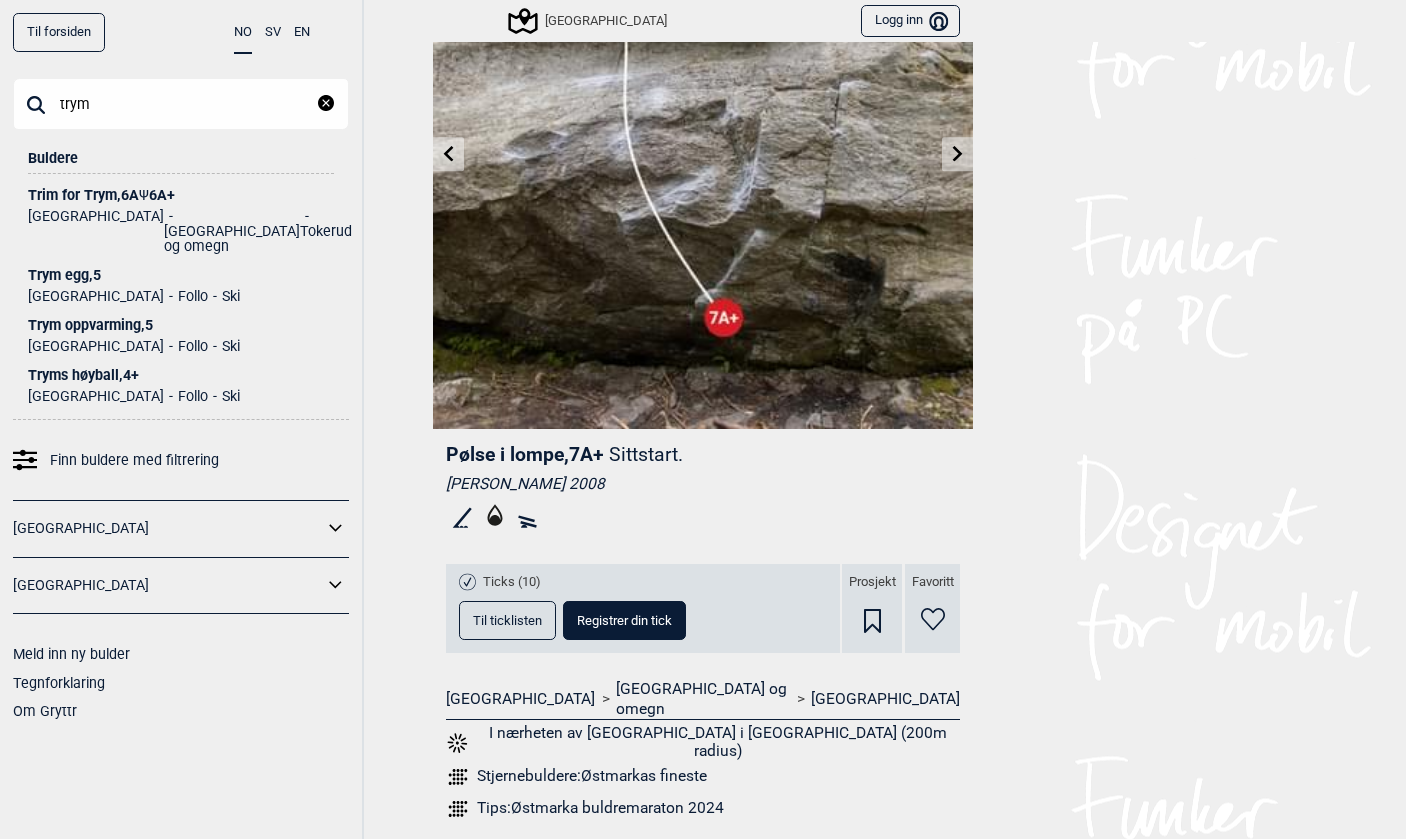 type on "trym" 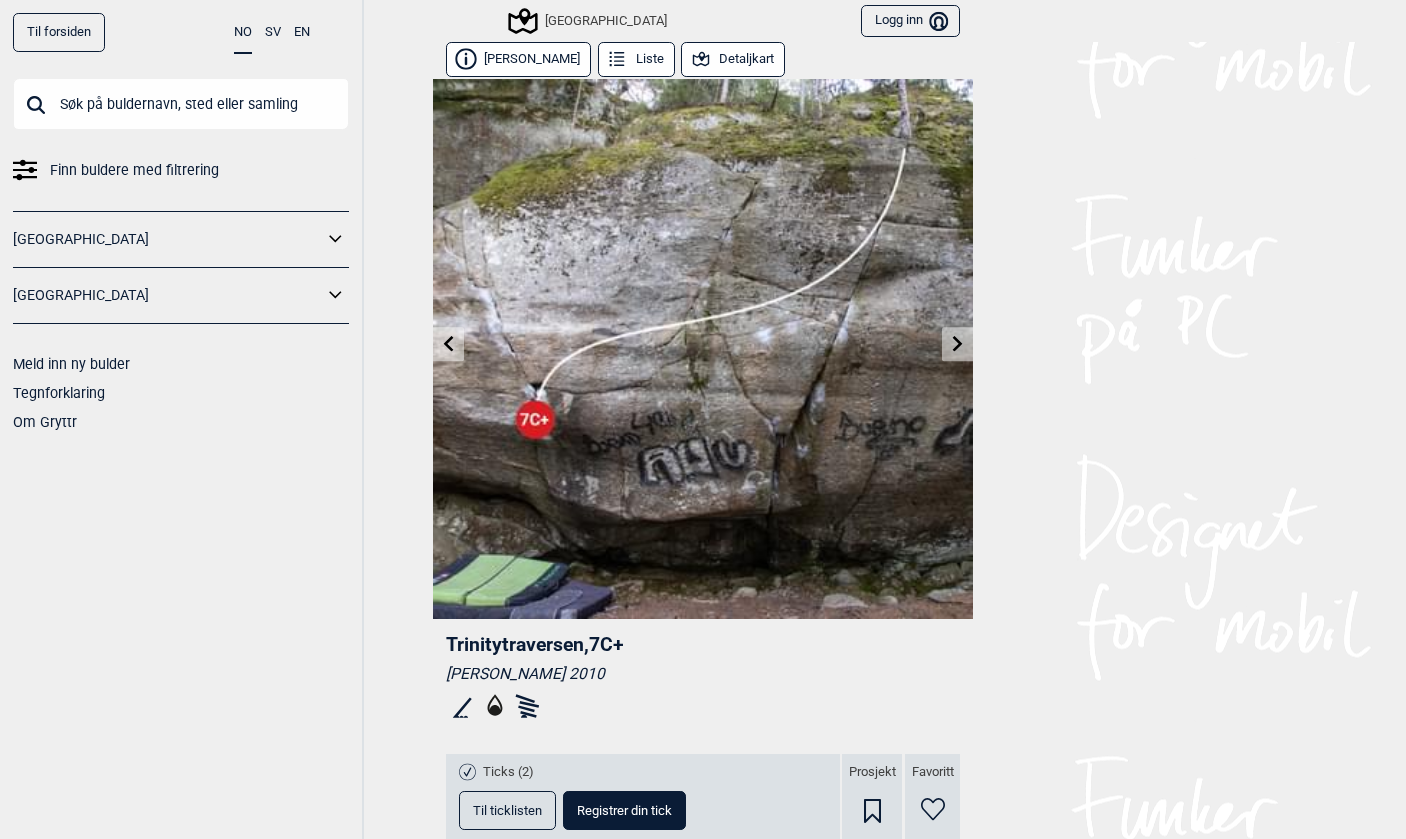 scroll, scrollTop: 0, scrollLeft: 0, axis: both 